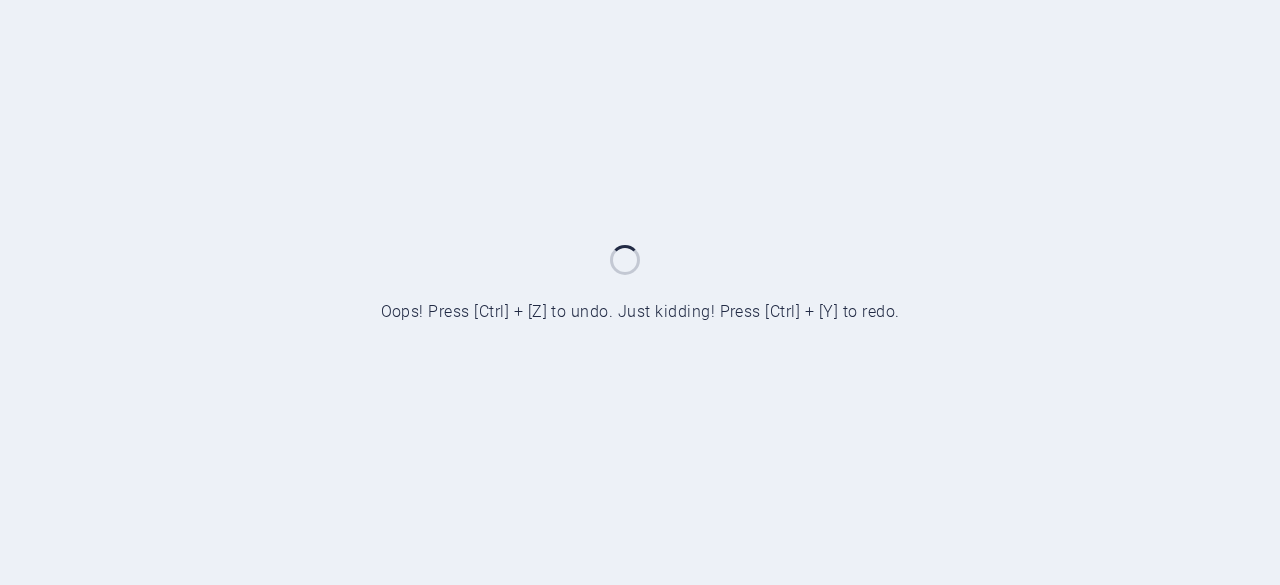 scroll, scrollTop: 0, scrollLeft: 0, axis: both 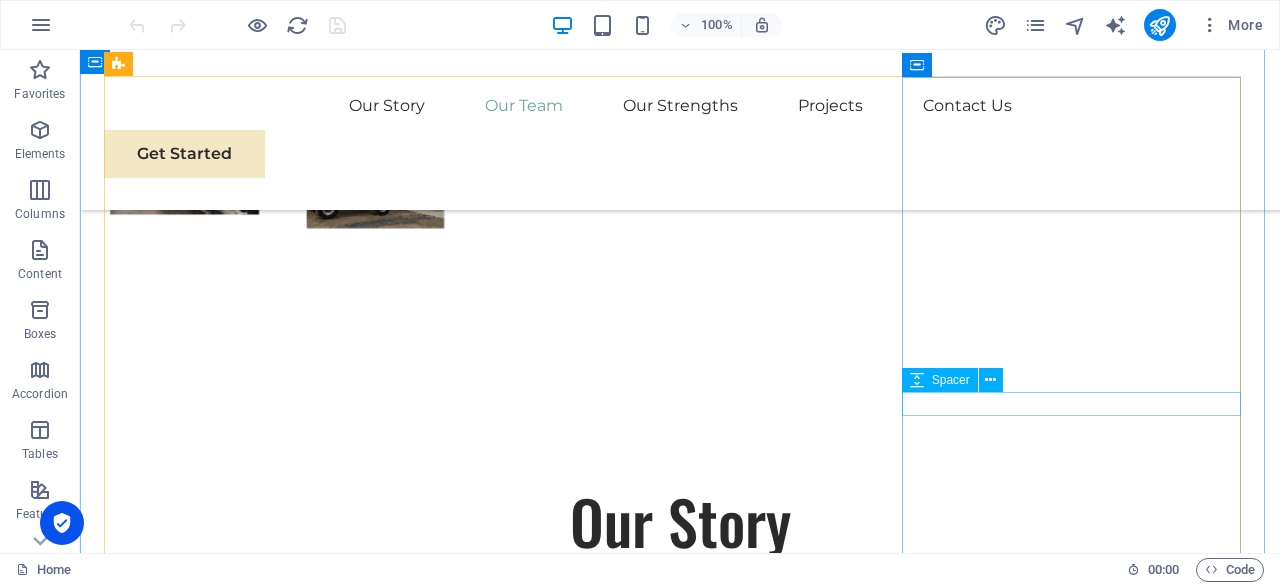 click at bounding box center (276, 2303) 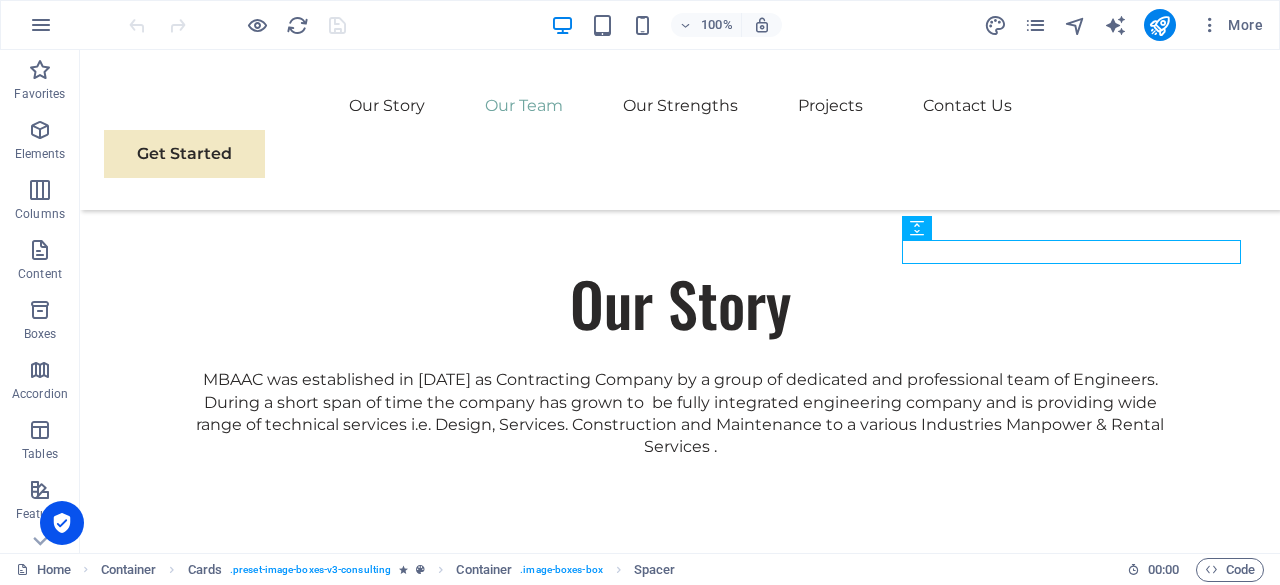 scroll, scrollTop: 5170, scrollLeft: 0, axis: vertical 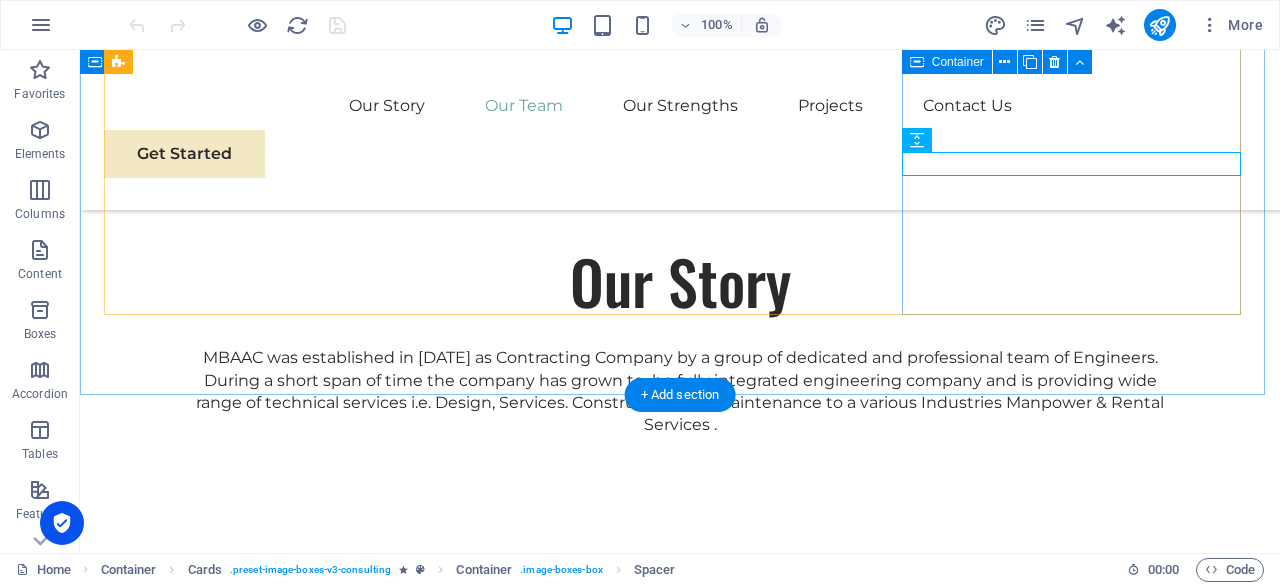 click on "Drop content here or  Add elements  Paste clipboard M. Ateeq Ashraf QA/QC Consultant Our QA/QC Consultant crafts innovative plans and strategy to drive growth and profitability for clients in Saudi Arabia." at bounding box center [276, 1977] 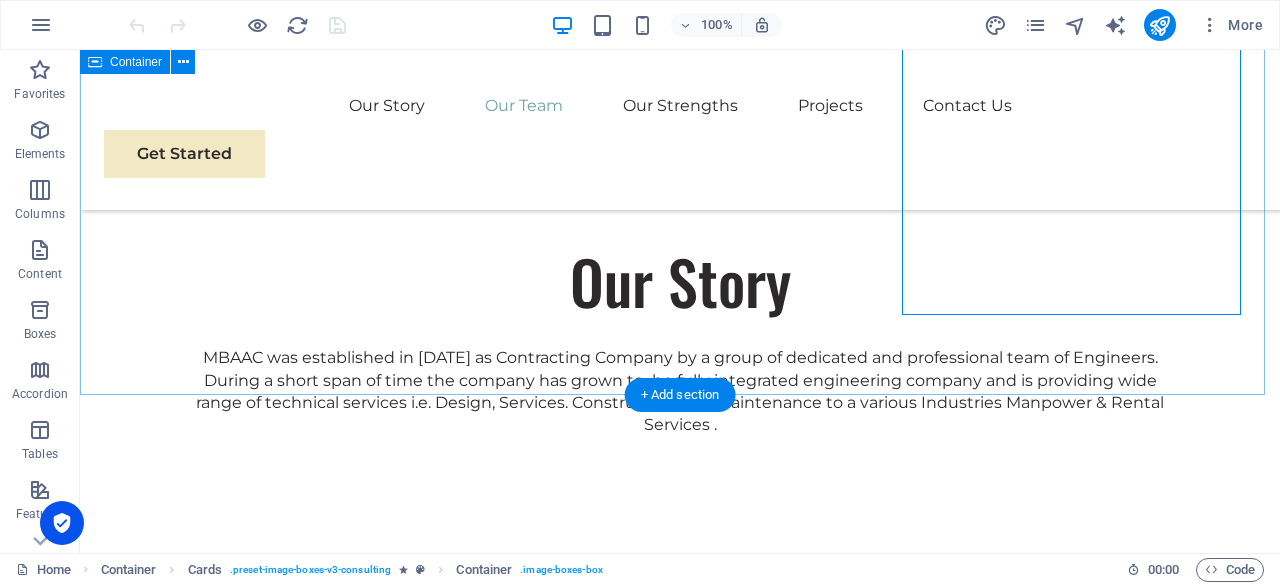 click on "Our Team Our dedicated team is here to guide you through every step of your journey towards  success. Together, we will create a strategy that aligns your business goals with a greener and more prosperous future. Drop content here or  Add elements  Paste clipboard Neyaz Ahmad Managing Director  Our Managing Director specializes in All related industrial services  solutions, guiding clients toward eco-friendly and successful practices. Drop content here or  Add elements  Paste clipboard Mohammad Fareed General Manager Our General Manager Analyst extracts insights from data, helping clients make informed decisions and optimize strategies. Drop content here or  Add elements  Paste clipboard M. Ateeq Ashraf QA/QC Consultant Our QA/QC Consultant crafts innovative plans and strategy to drive growth and profitability for clients in Saudi Arabia." at bounding box center (680, 1408) 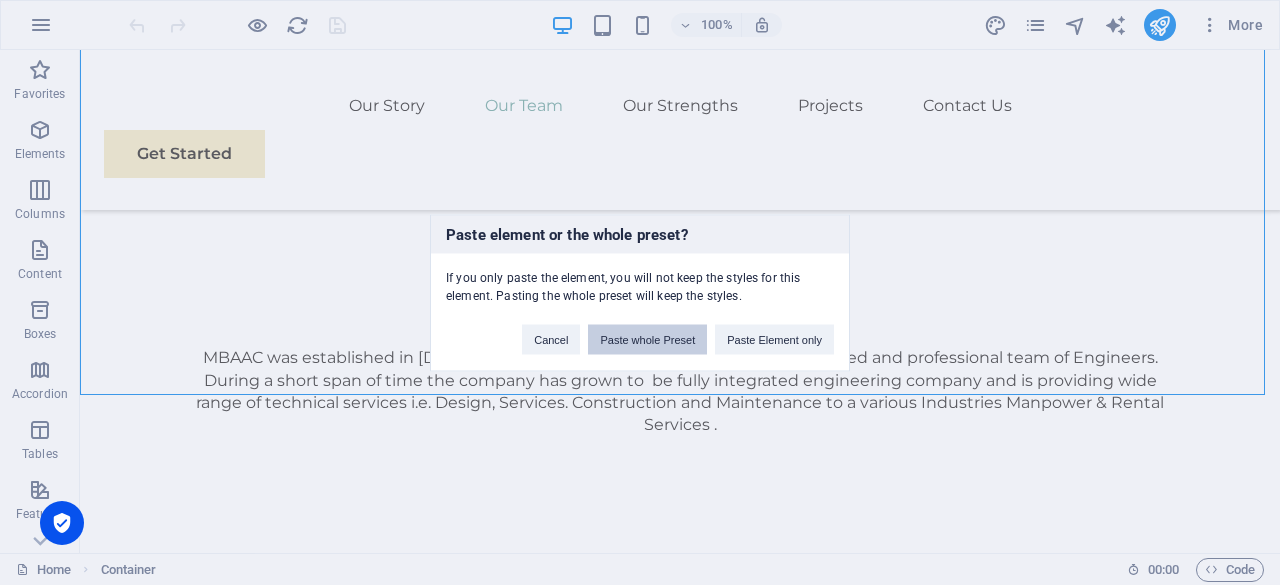 drag, startPoint x: 677, startPoint y: 349, endPoint x: 596, endPoint y: 299, distance: 95.189285 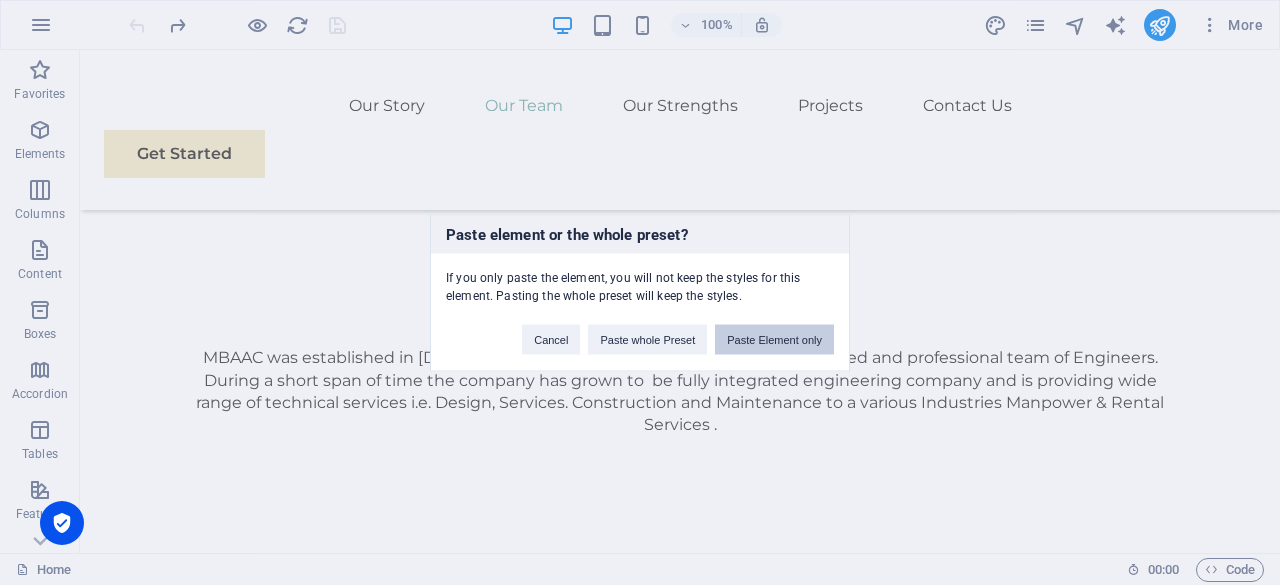 click on "Paste Element only" at bounding box center [774, 339] 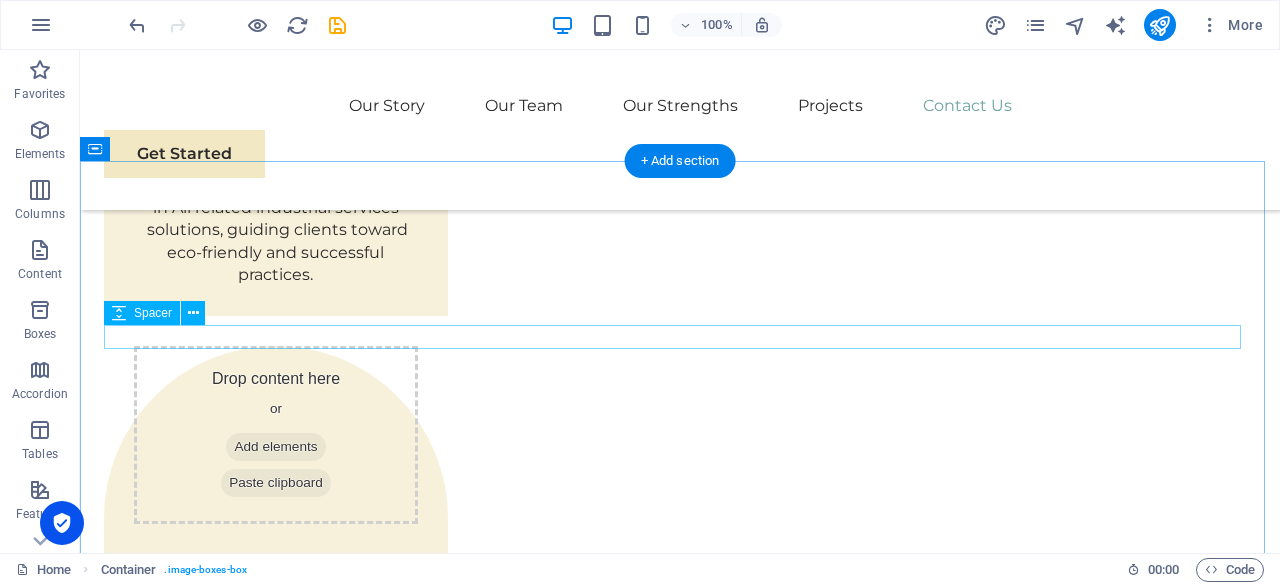 scroll, scrollTop: 7454, scrollLeft: 0, axis: vertical 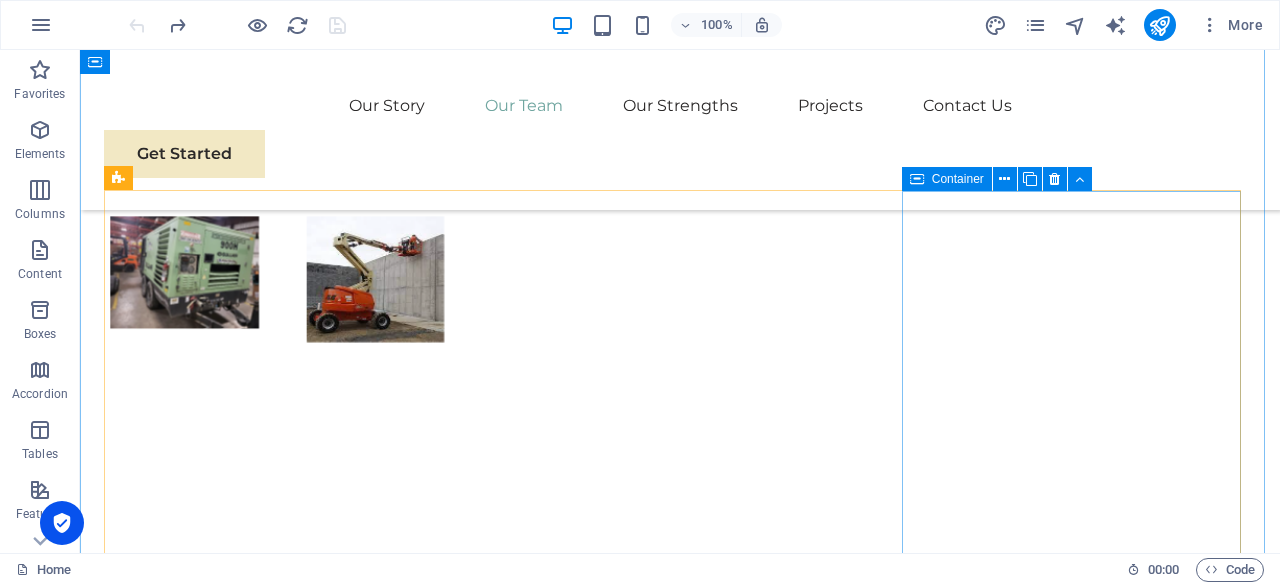 click on "Drop content here or  Add elements  Paste clipboard M. Ateeq Ashraf QA/QC Consultant Our QA/QC Consultant crafts innovative plans and strategy to drive growth and profitability for clients in Saudi Arabia." at bounding box center [276, 2331] 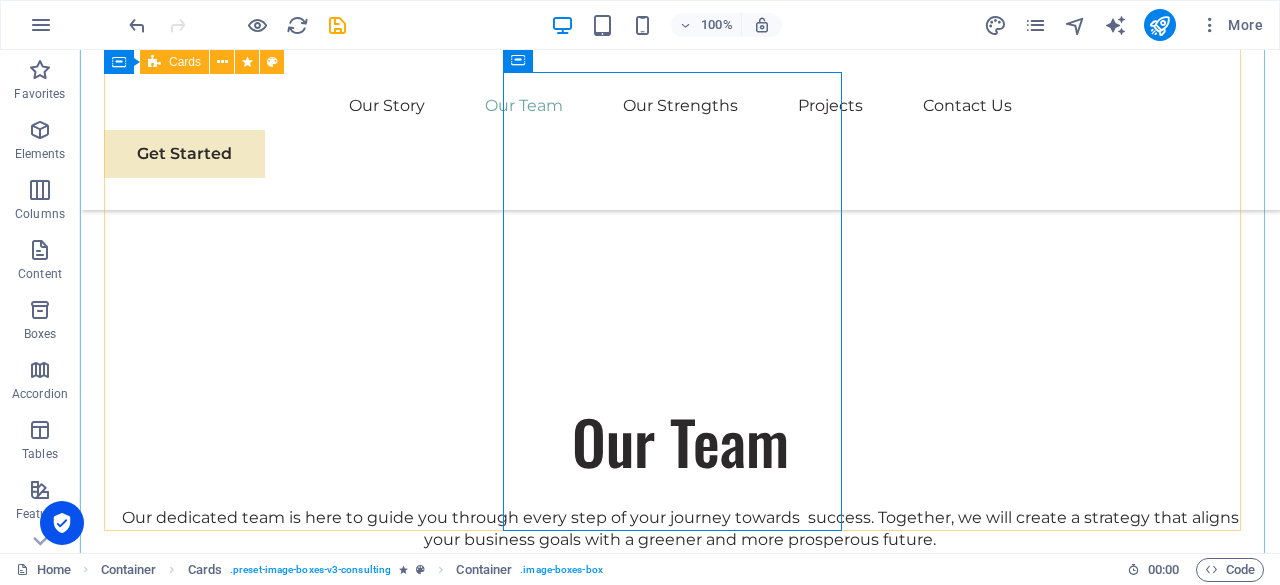 scroll, scrollTop: 5474, scrollLeft: 0, axis: vertical 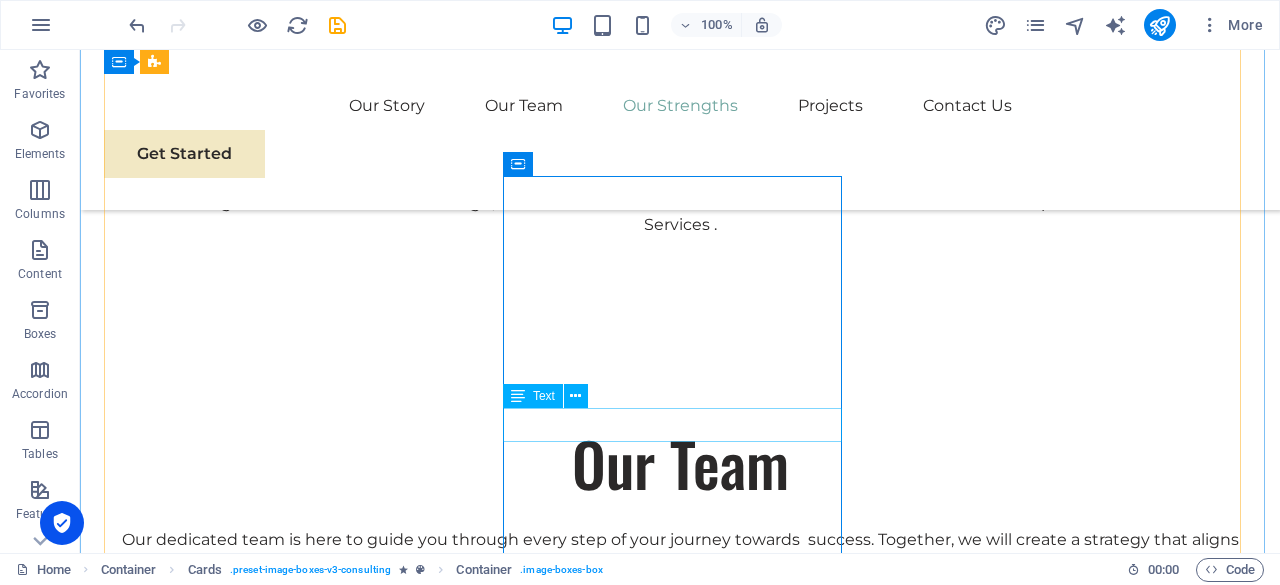 click on "M. [PERSON_NAME]" at bounding box center (276, 2249) 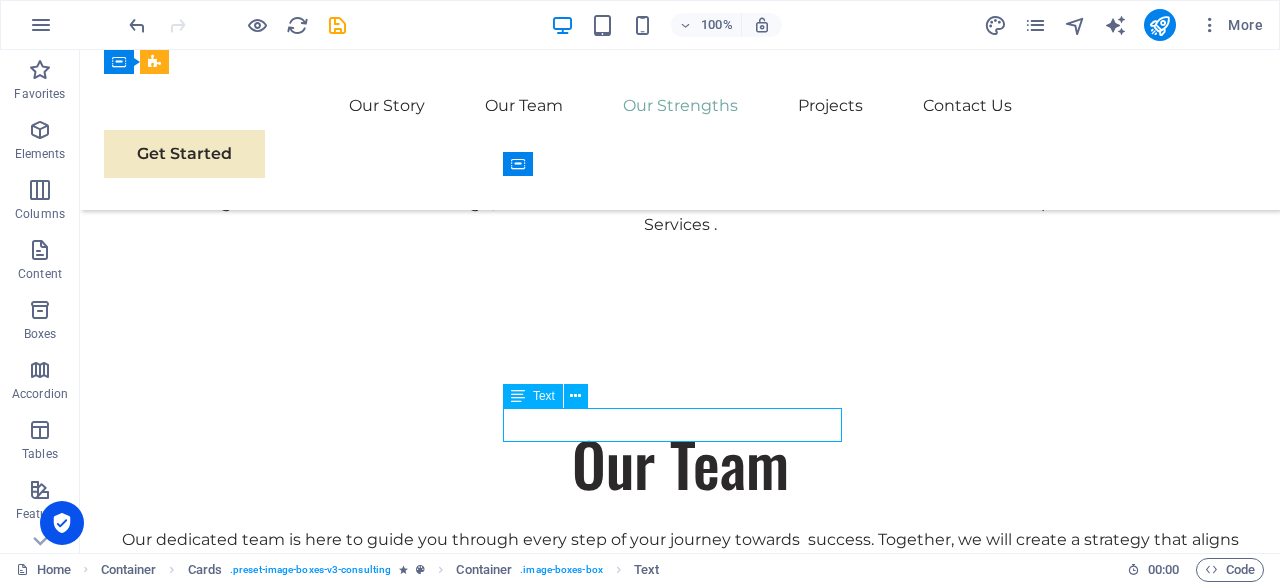 click on "M. [PERSON_NAME]" at bounding box center (276, 2249) 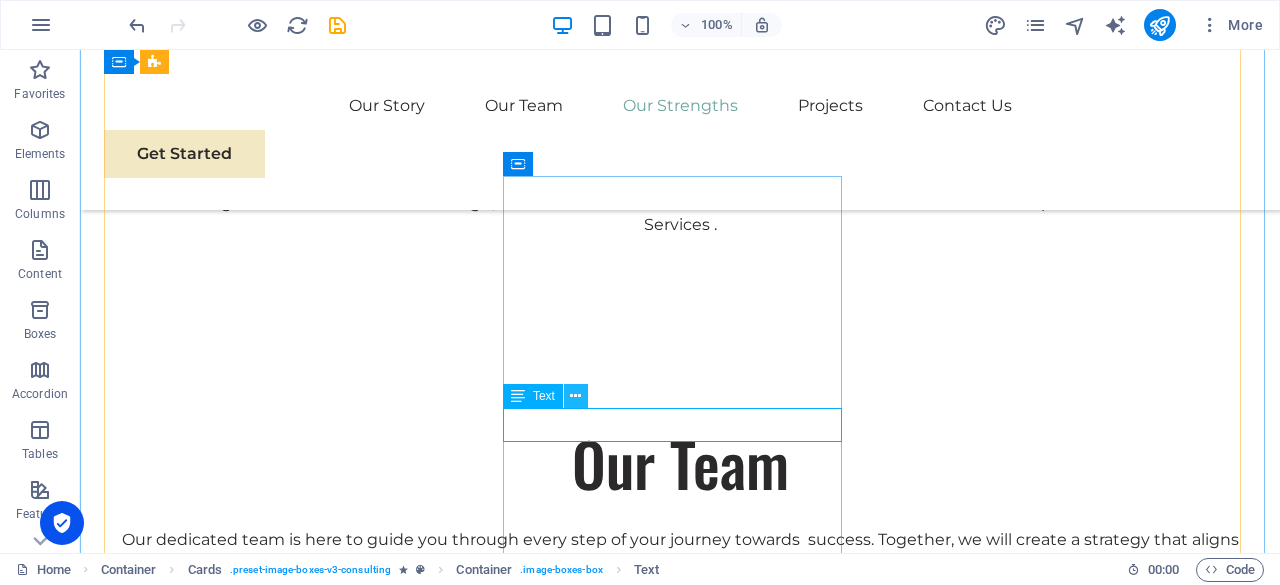 click at bounding box center (575, 396) 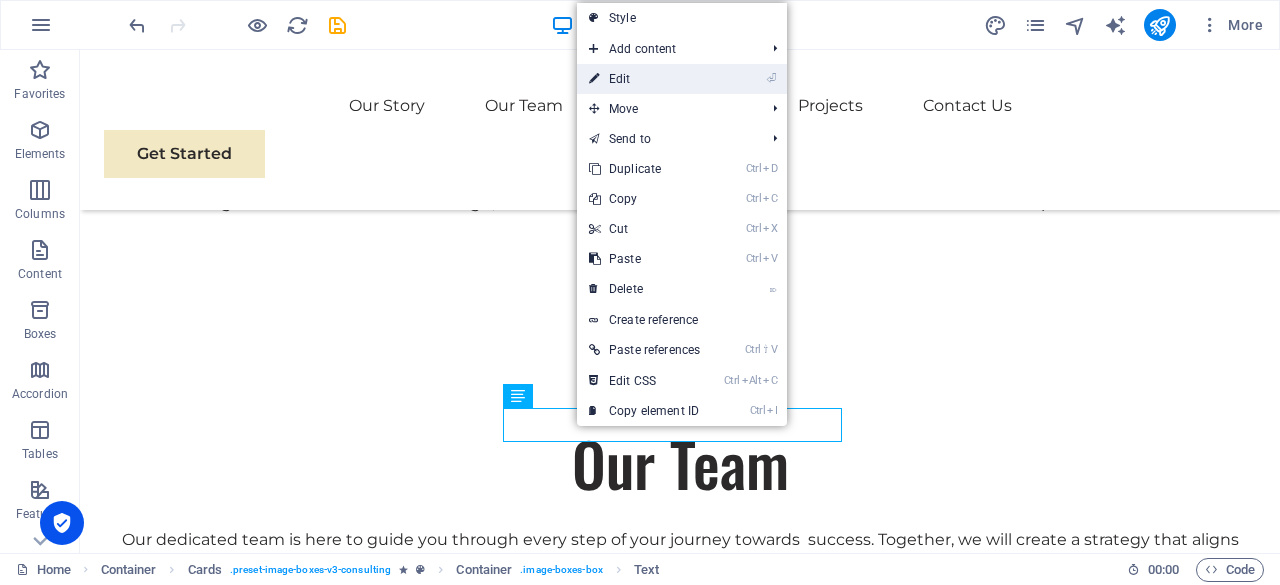 drag, startPoint x: 644, startPoint y: 76, endPoint x: 249, endPoint y: 34, distance: 397.22662 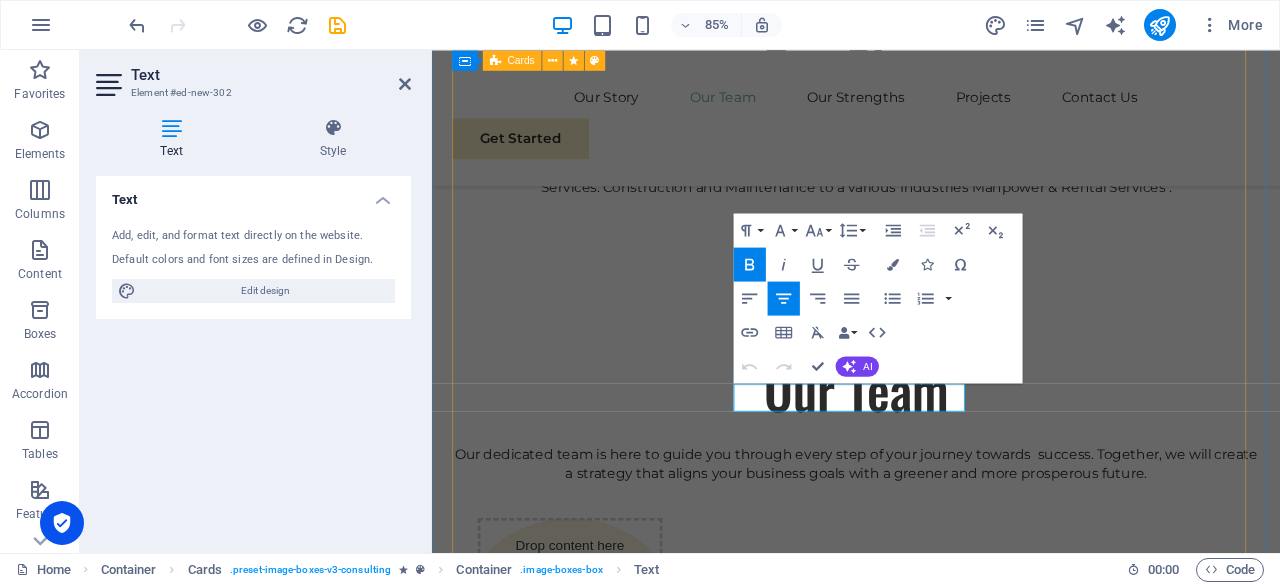 scroll, scrollTop: 5228, scrollLeft: 0, axis: vertical 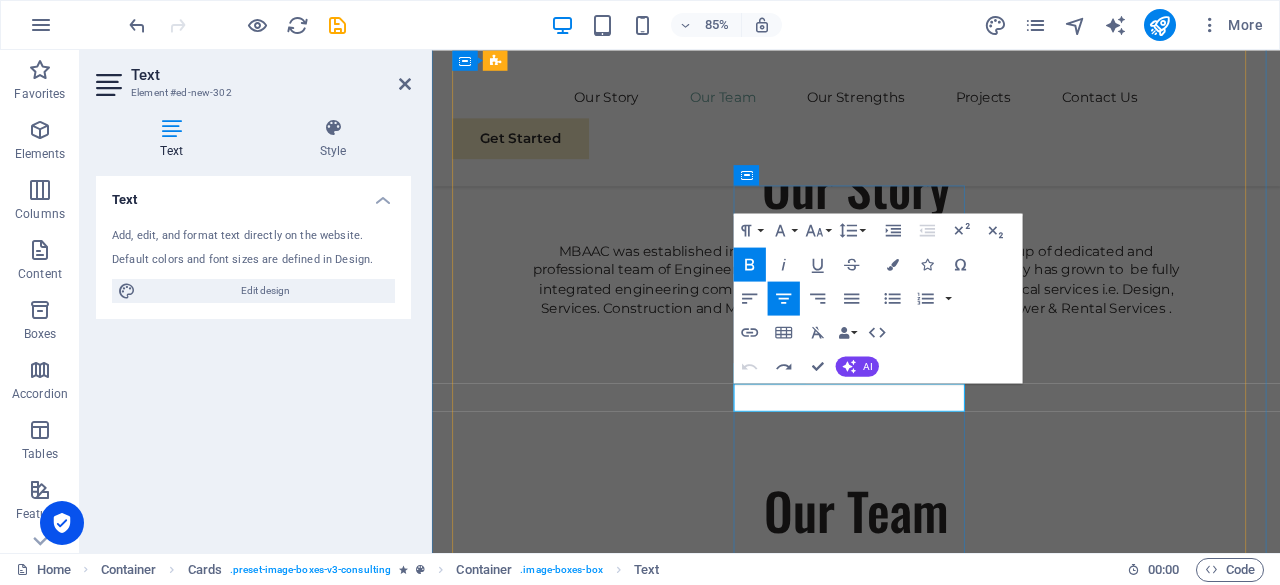 drag, startPoint x: 836, startPoint y: 459, endPoint x: 1020, endPoint y: 456, distance: 184.02446 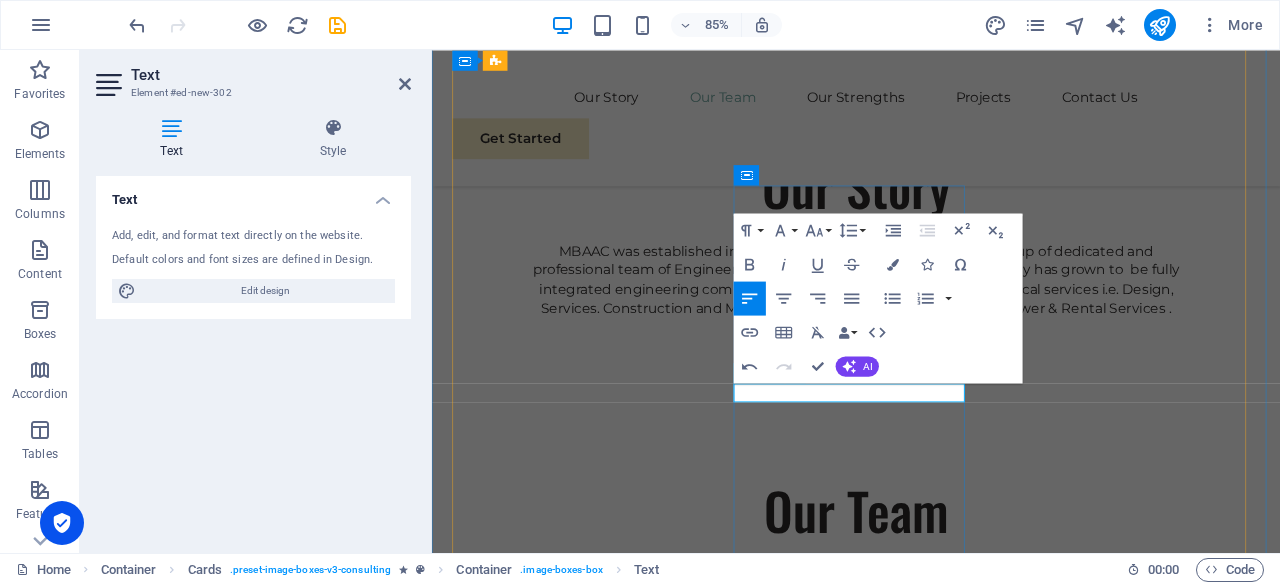 drag, startPoint x: 821, startPoint y: 449, endPoint x: 926, endPoint y: 443, distance: 105.17129 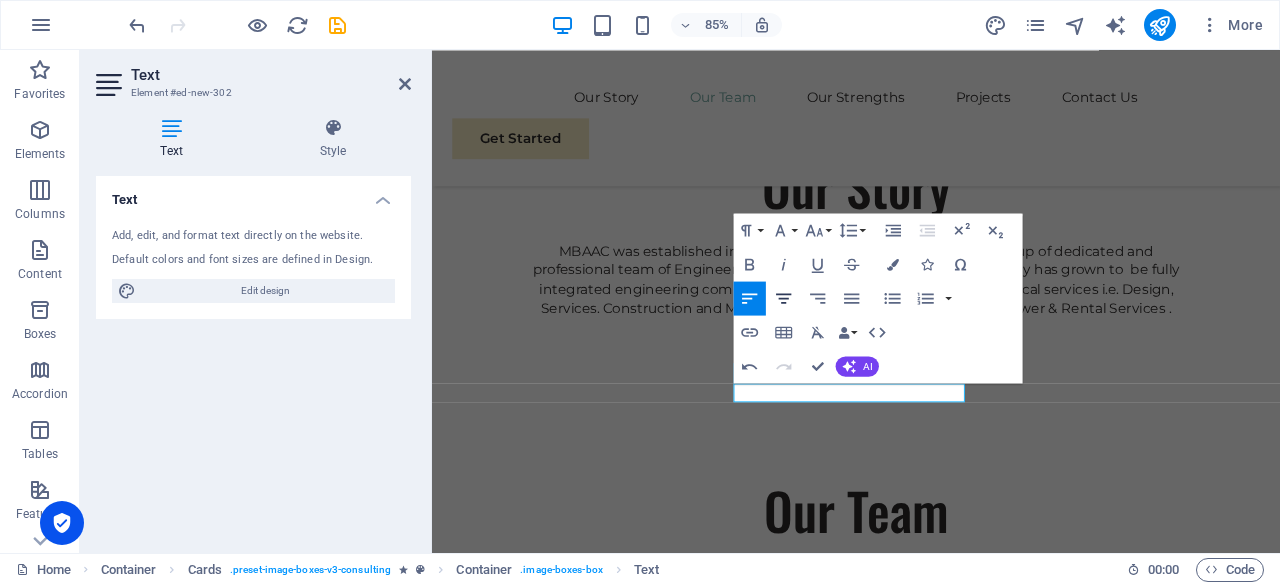 click 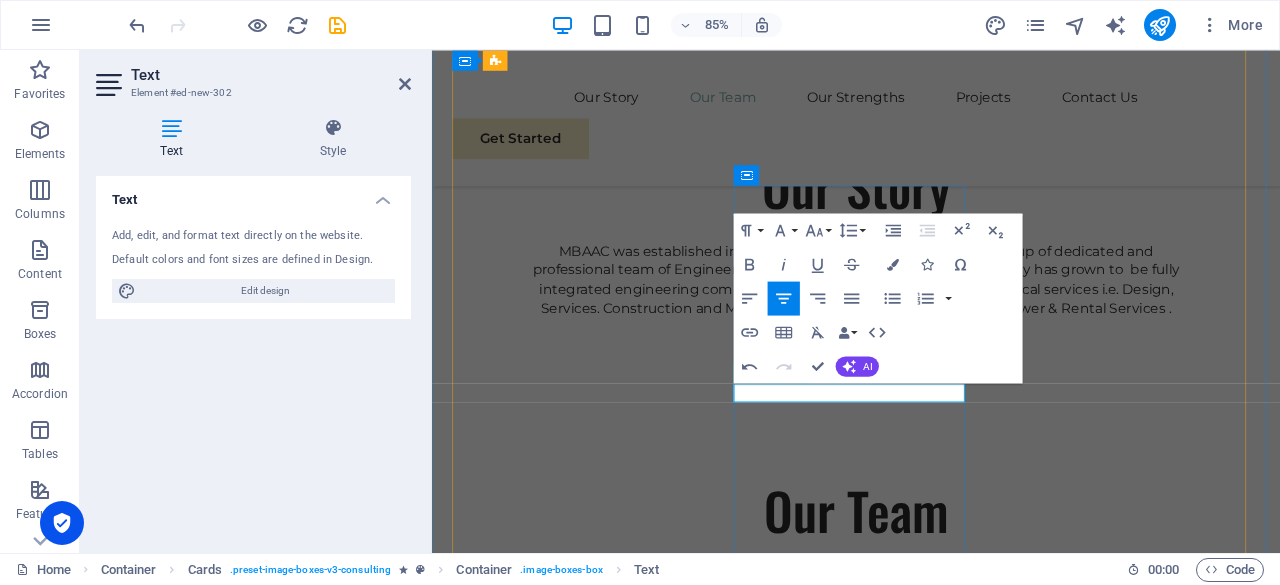 drag, startPoint x: 919, startPoint y: 450, endPoint x: 853, endPoint y: 449, distance: 66.007576 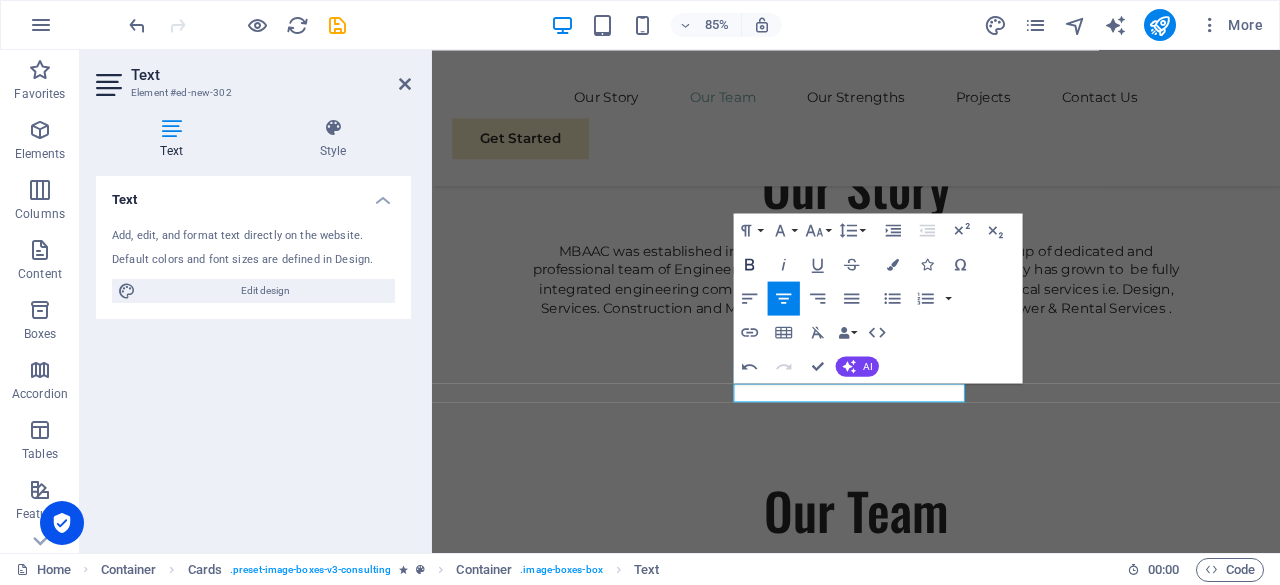 click 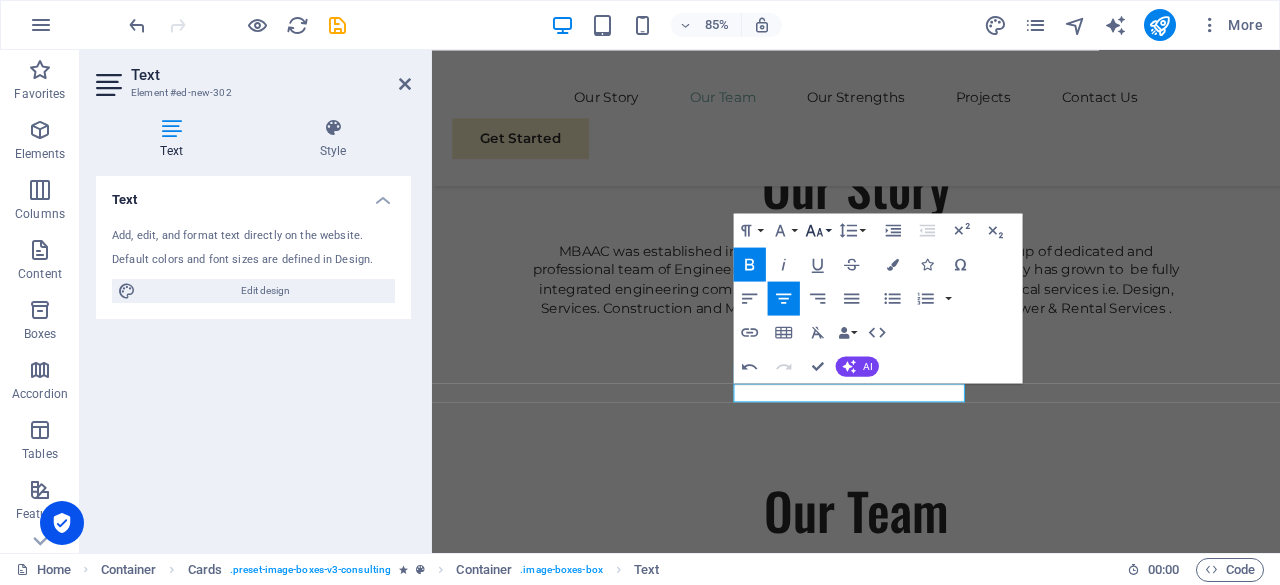 click 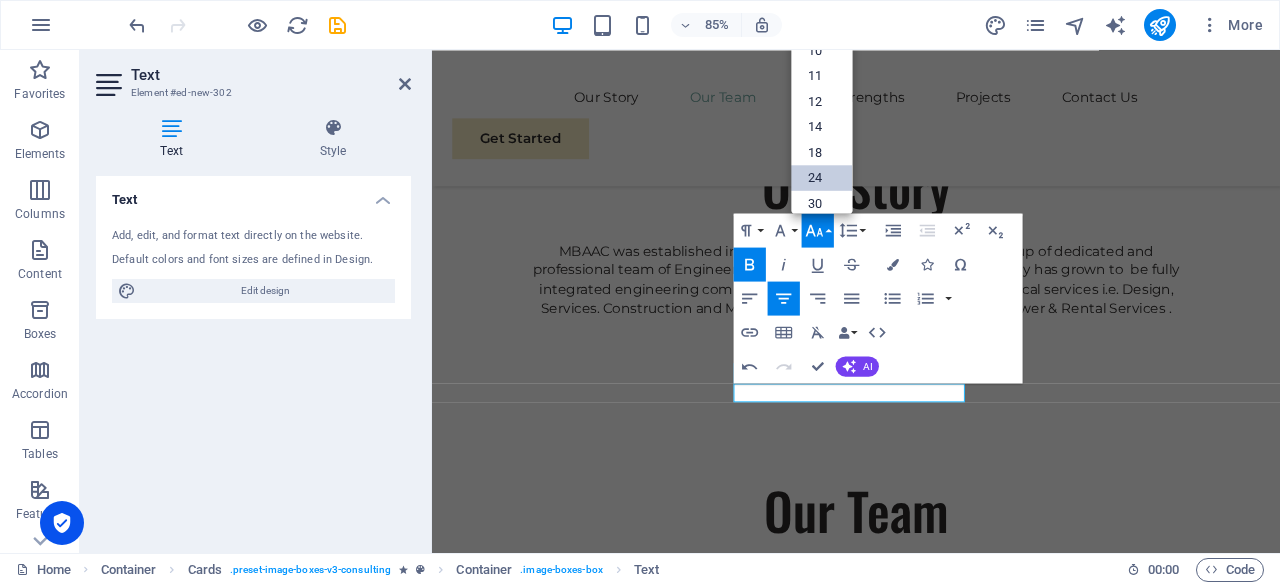 click on "24" at bounding box center [822, 178] 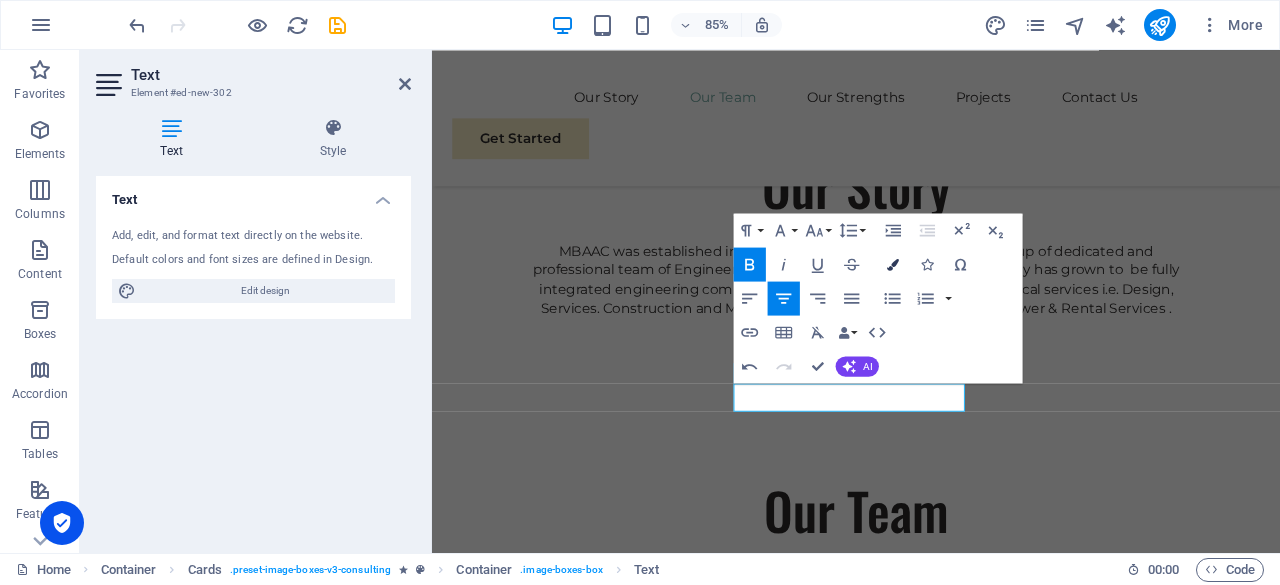 click on "Colors" at bounding box center [893, 264] 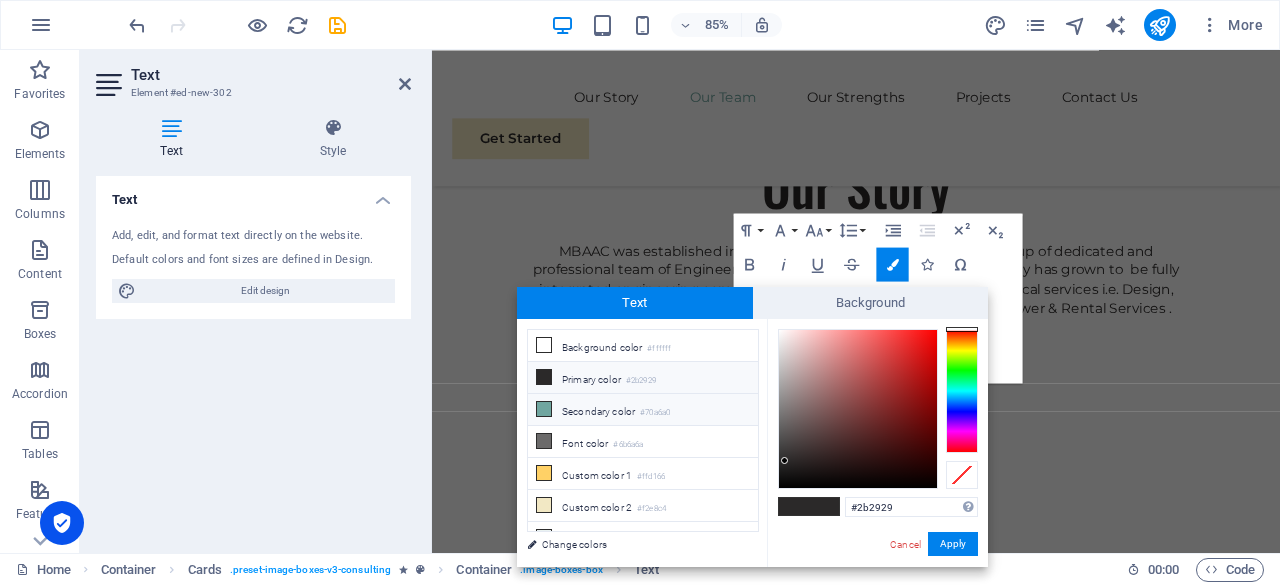 click on "Secondary color
#70a6a0" at bounding box center (643, 410) 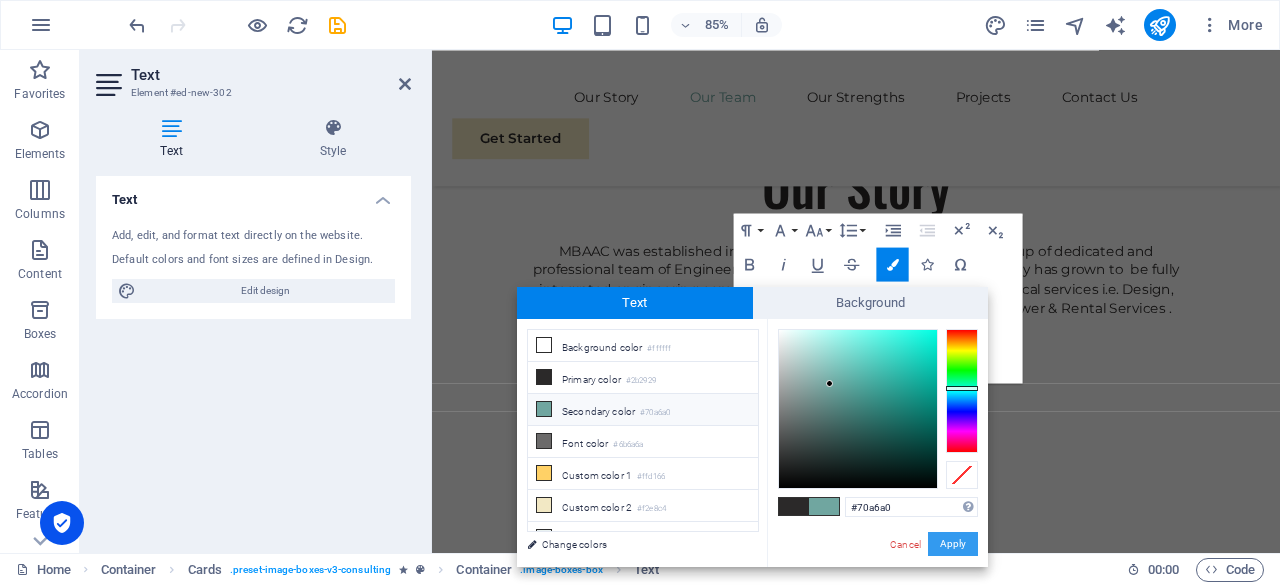 click on "Apply" at bounding box center (953, 544) 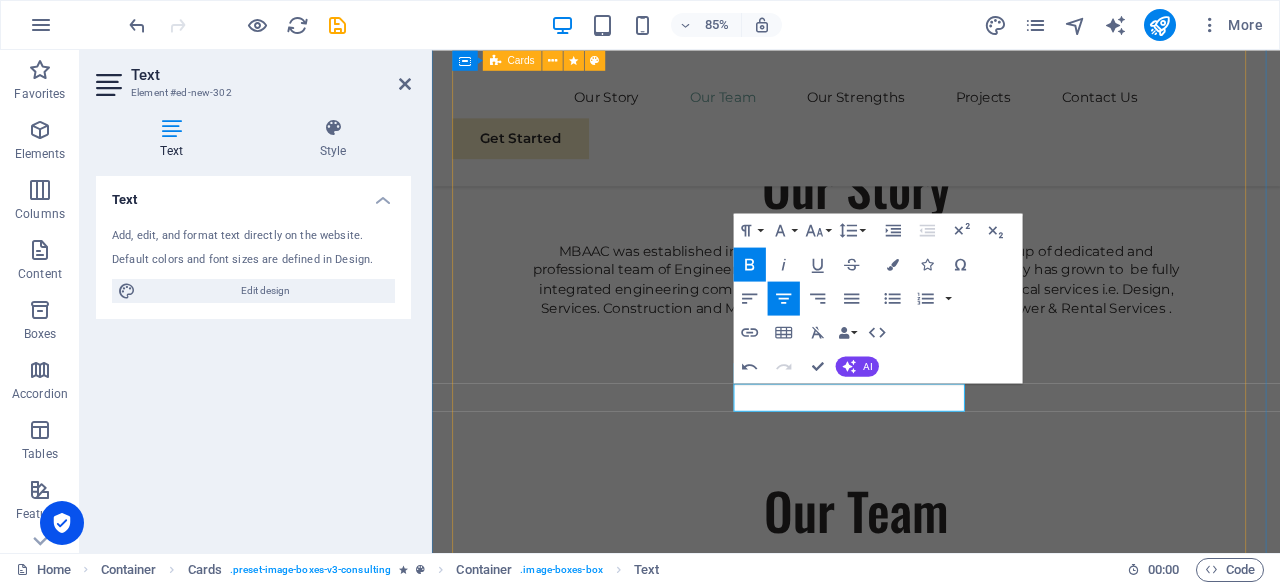 click on "Drop content here or  Add elements  Paste clipboard Neyaz Ahmad Managing Director  Our Managing Director specializes in All related industrial services  solutions, guiding clients toward eco-friendly and successful practices. Drop content here or  Add elements  Paste clipboard Mohammad Fareed General Manager Our General Manager Analyst extracts insights from data, helping clients make informed decisions and optimize strategies. Drop content here or  Add elements  Paste clipboard M. Ateeq Ashraf QA/QC Consultant Our QA/QC Consultant crafts innovative plans and strategy to drive growth and profitability for clients in Saudi Arabia. Drop content here or  Add elements  Paste clipboard ​Abu Nur Alam QA/QC Consultant Our QA/QC Consultant crafts innovative plans and strategy to drive growth and profitability for clients in Saudi Arabia." at bounding box center (931, 1742) 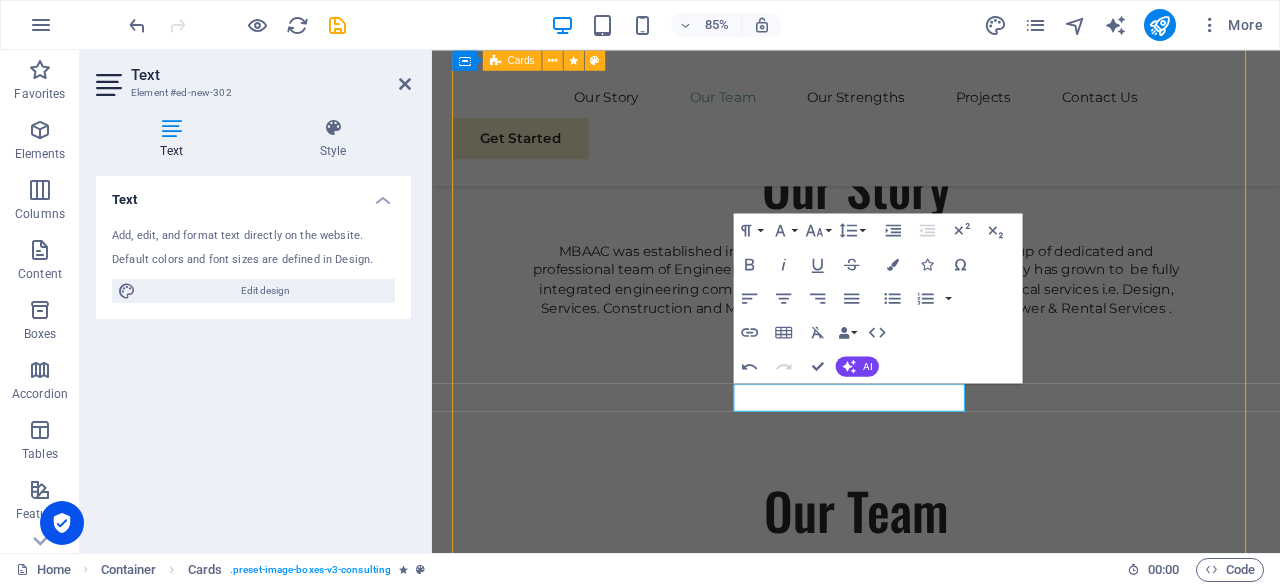 scroll, scrollTop: 5370, scrollLeft: 0, axis: vertical 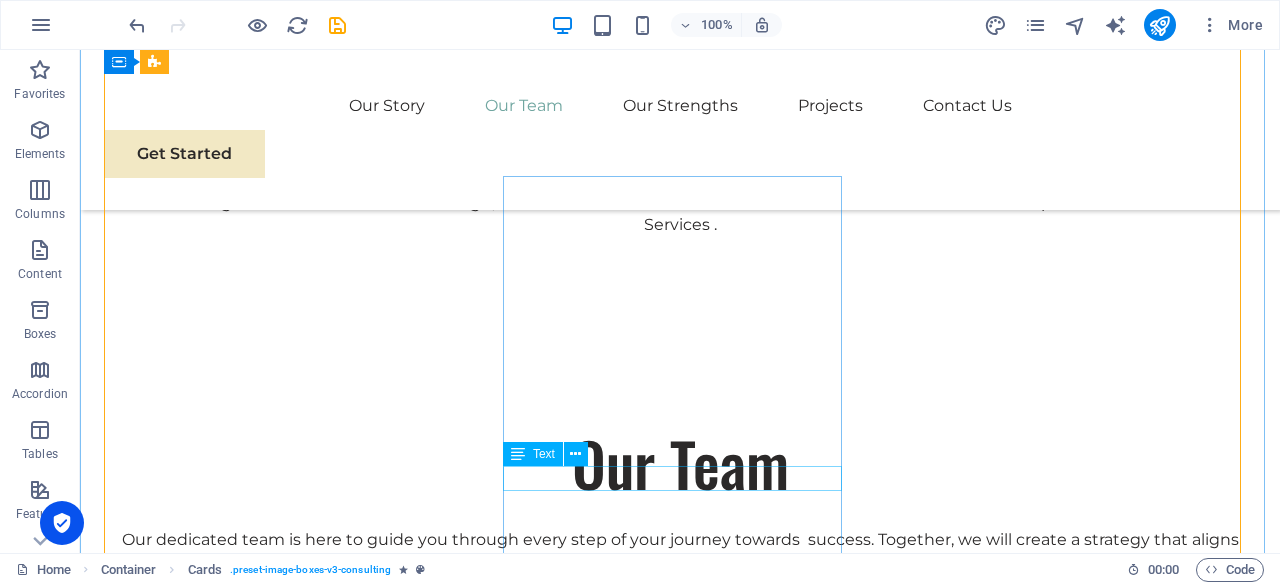 click on "QA/QC Consultant" at bounding box center (276, 2336) 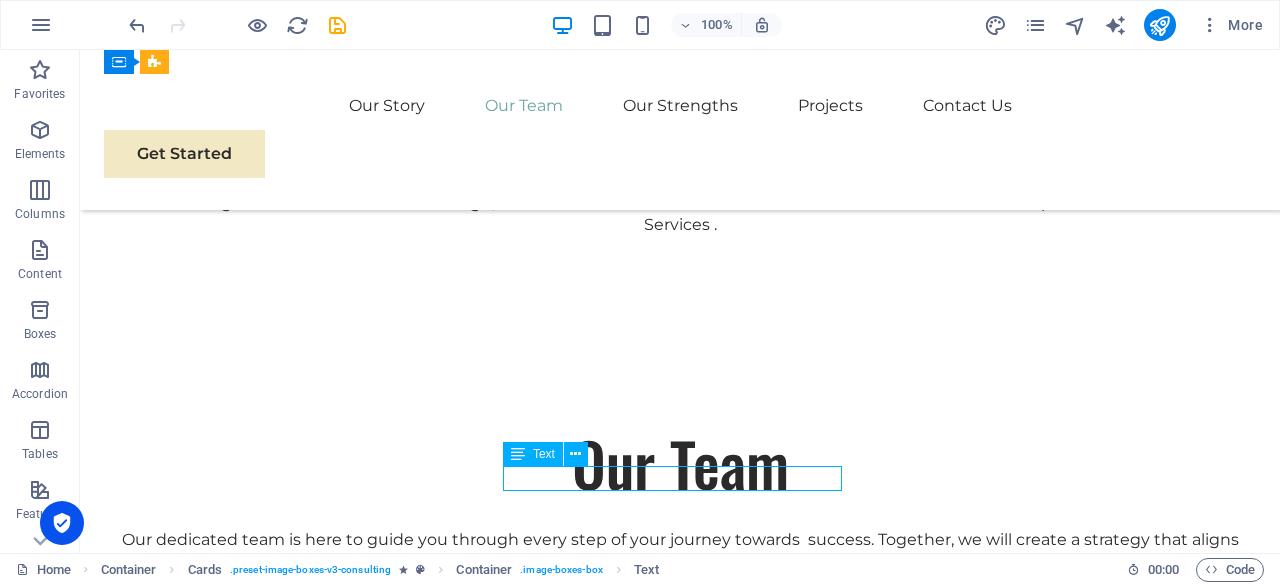 click on "QA/QC Consultant" at bounding box center (276, 2336) 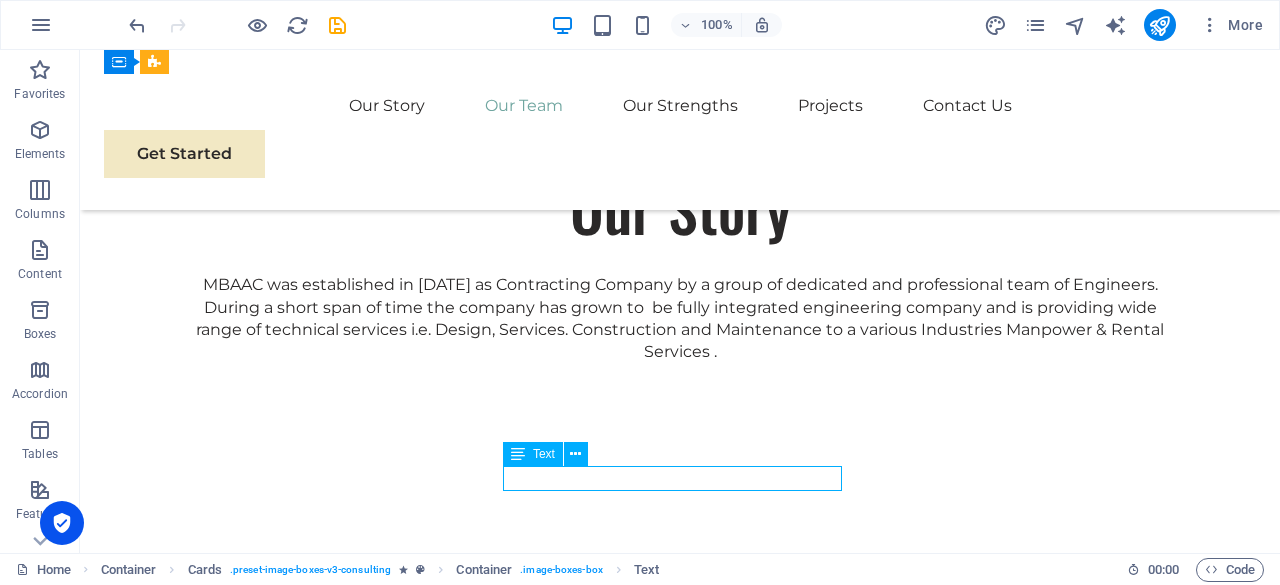 scroll, scrollTop: 5228, scrollLeft: 0, axis: vertical 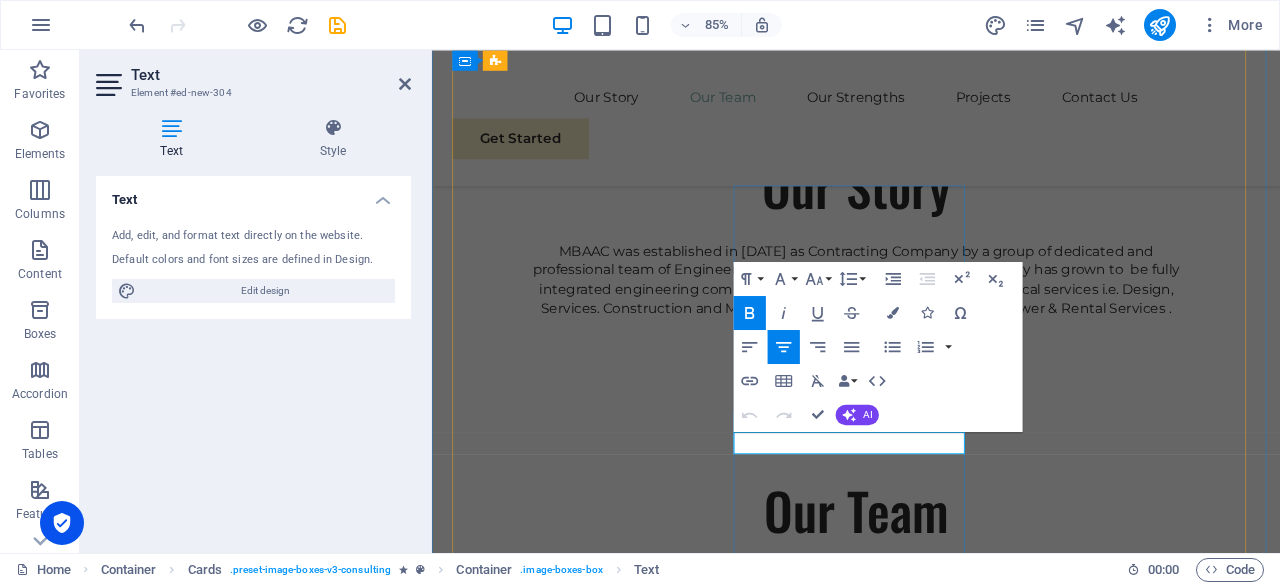 drag, startPoint x: 839, startPoint y: 505, endPoint x: 1039, endPoint y: 505, distance: 200 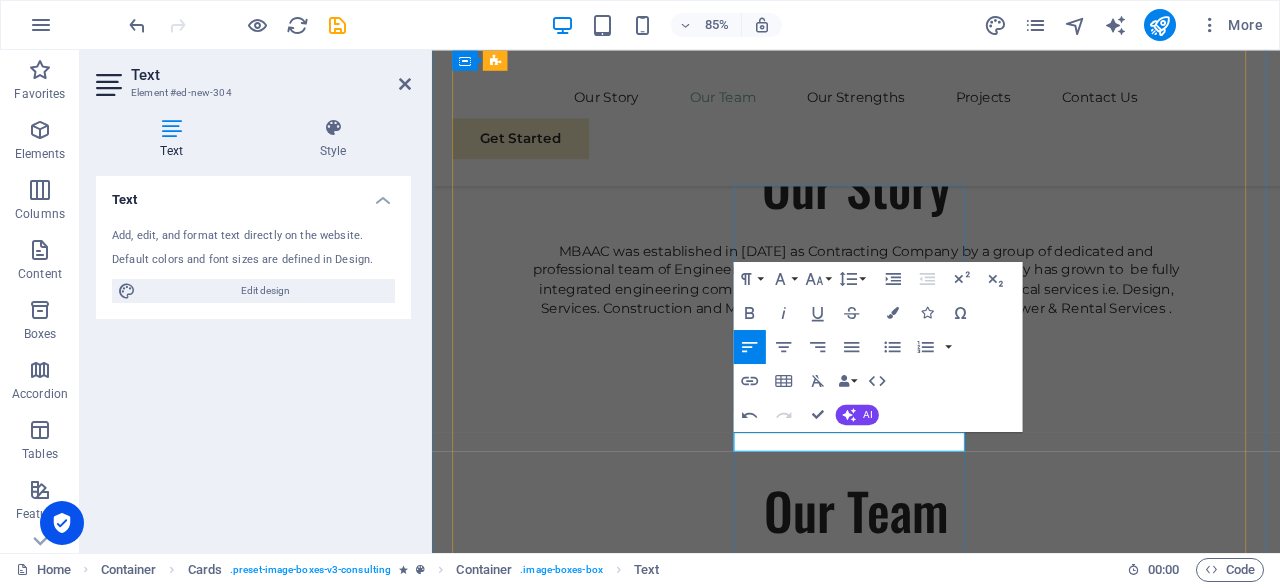 drag, startPoint x: 821, startPoint y: 507, endPoint x: 972, endPoint y: 506, distance: 151.00331 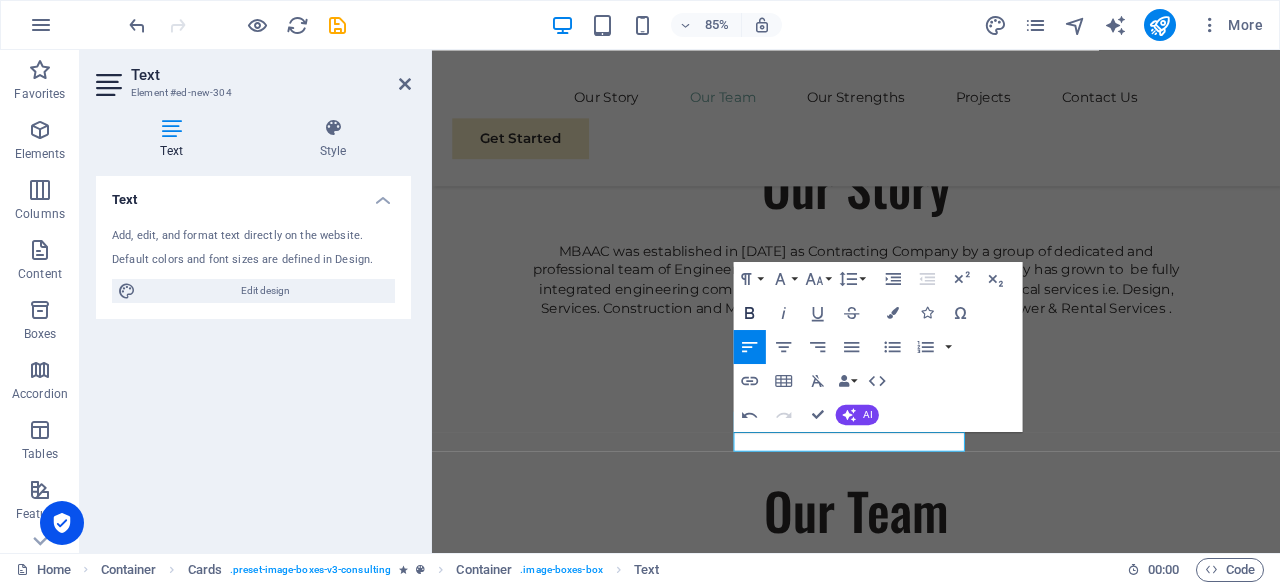 click 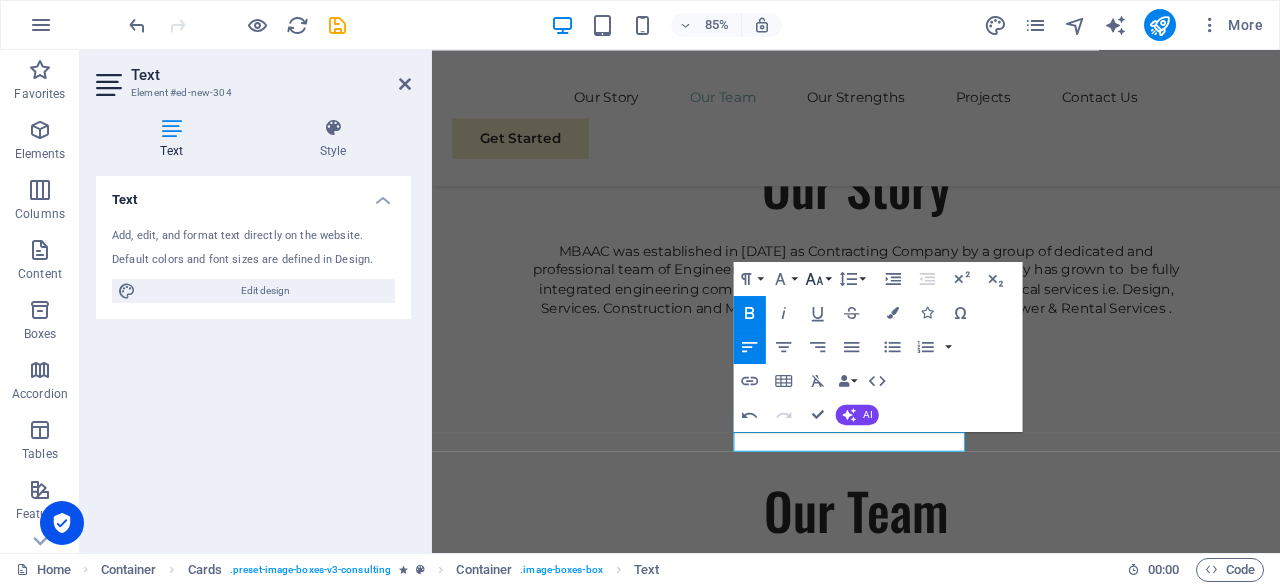 click 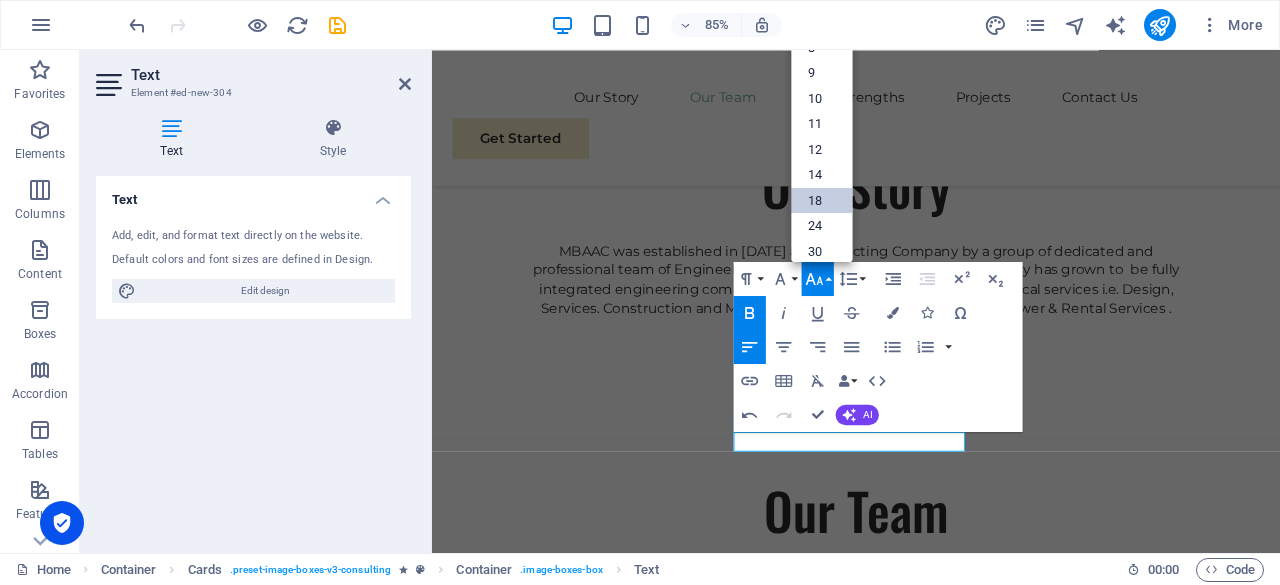 click on "18" at bounding box center [822, 201] 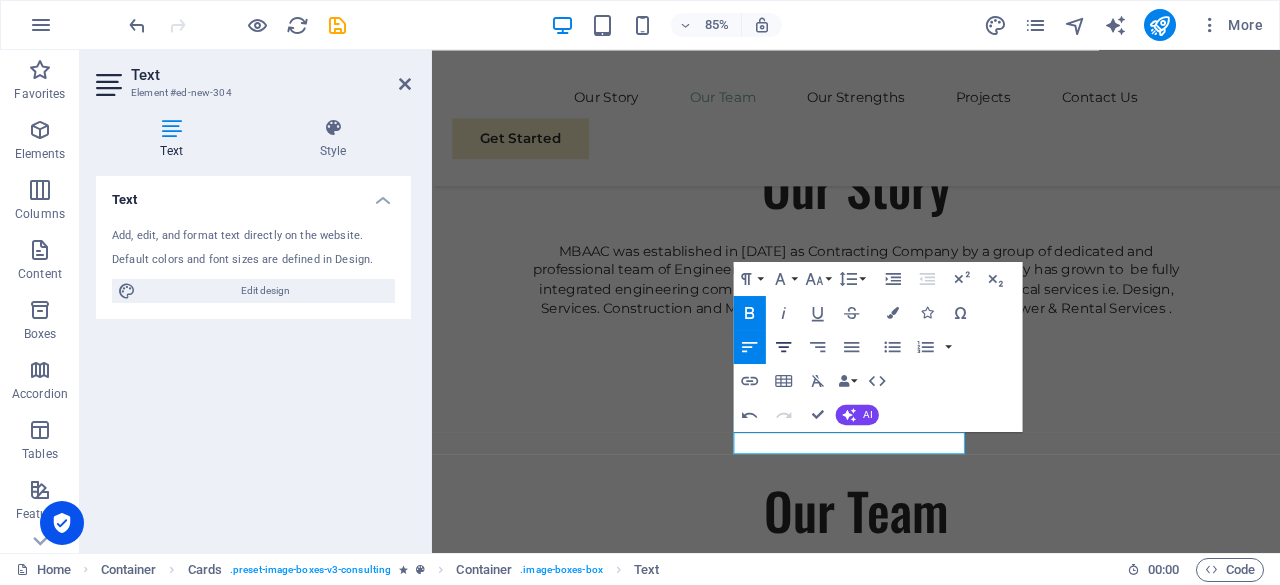 click 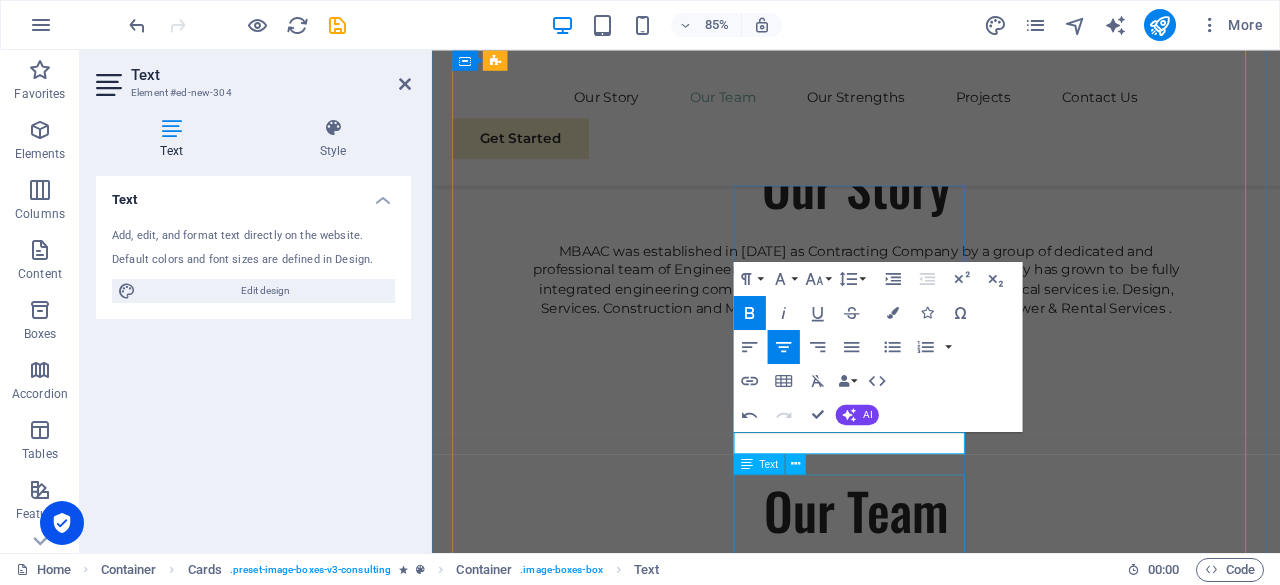 click on "Our QA/QC Consultant crafts innovative plans and strategy to drive growth and profitability for clients in [GEOGRAPHIC_DATA]." at bounding box center (594, 2672) 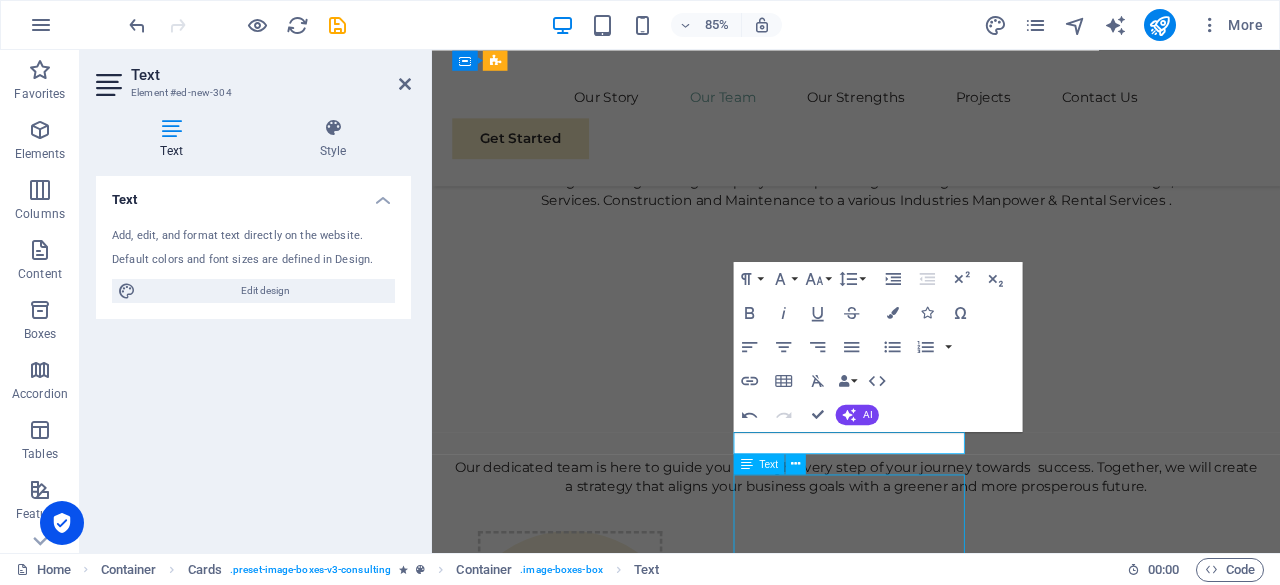 scroll, scrollTop: 5370, scrollLeft: 0, axis: vertical 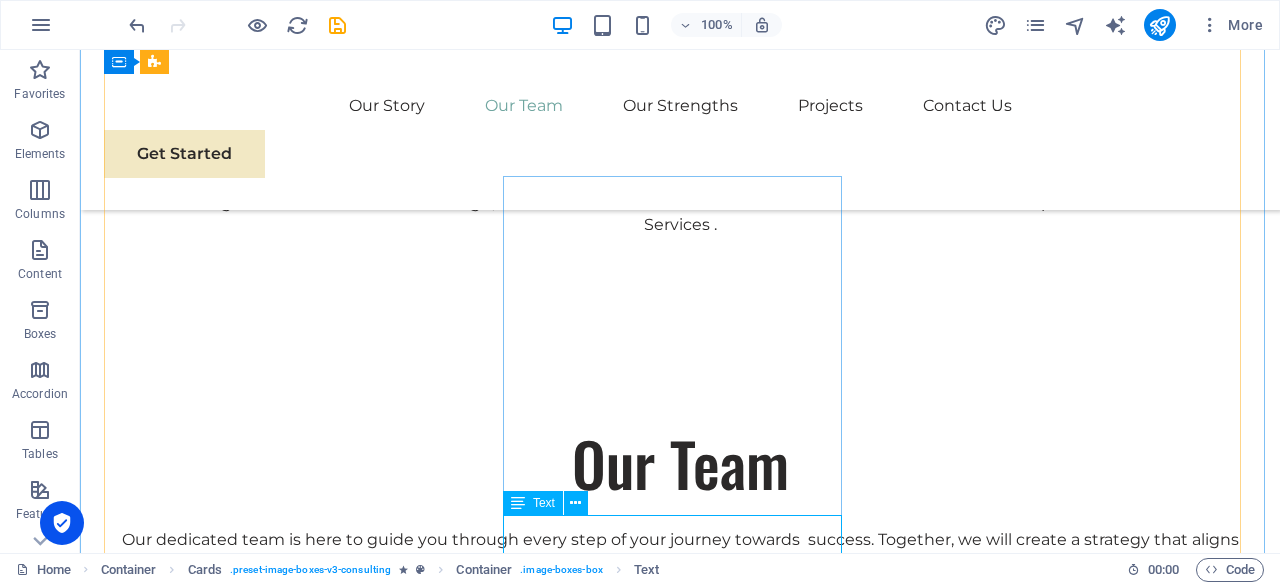 click on "Our QA/QC Consultant crafts innovative plans and strategy to drive growth and profitability for clients in [GEOGRAPHIC_DATA]." at bounding box center (276, 2433) 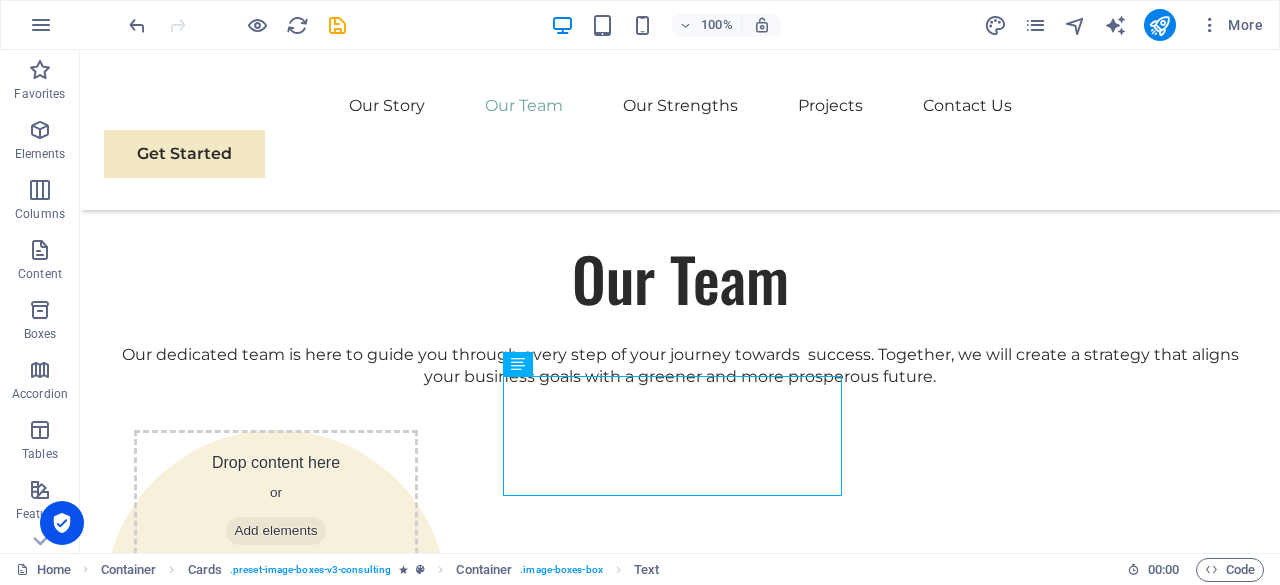 scroll, scrollTop: 5637, scrollLeft: 0, axis: vertical 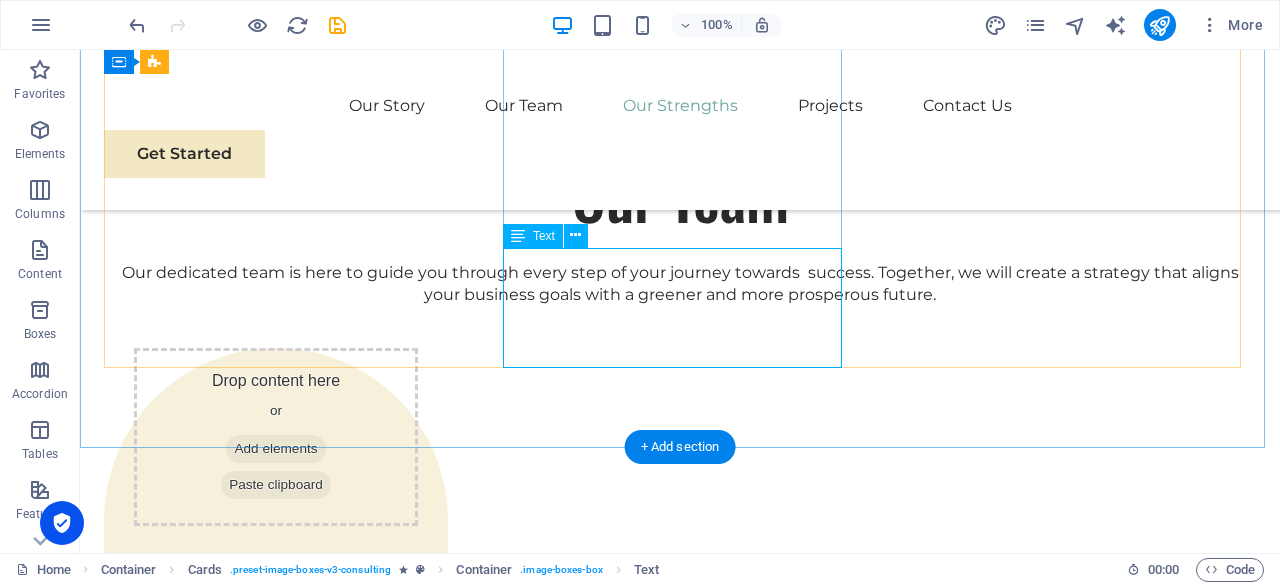 click on "Our QA/QC Consultant crafts innovative plans and strategy to drive growth and profitability for clients in [GEOGRAPHIC_DATA]." at bounding box center [276, 2166] 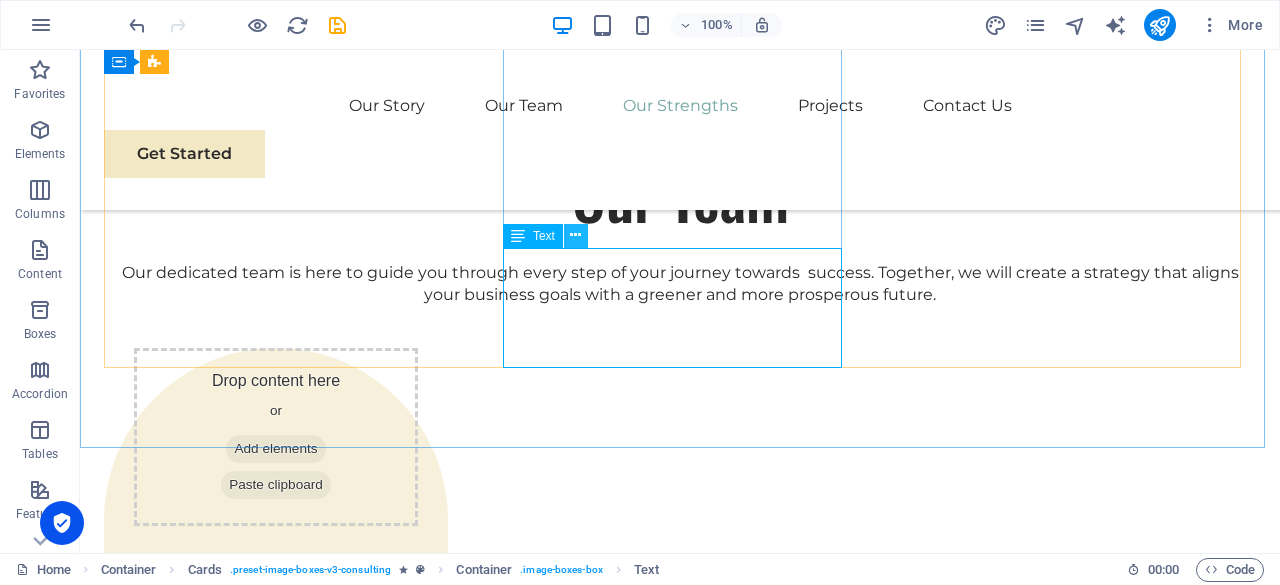 click at bounding box center (576, 236) 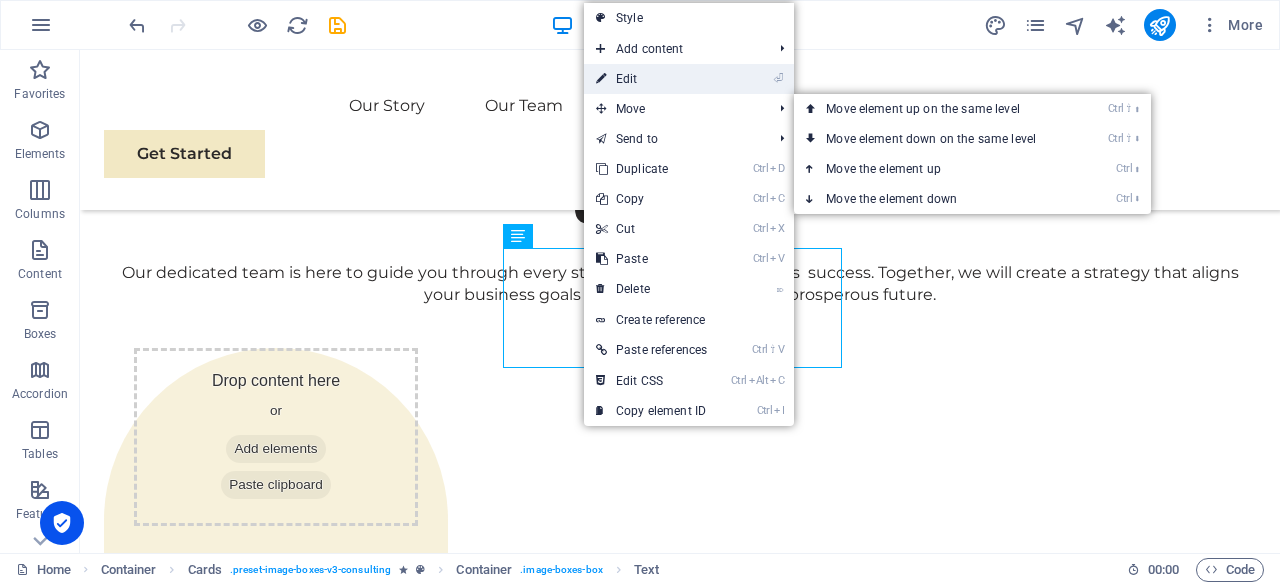 click on "⏎  Edit" at bounding box center [651, 79] 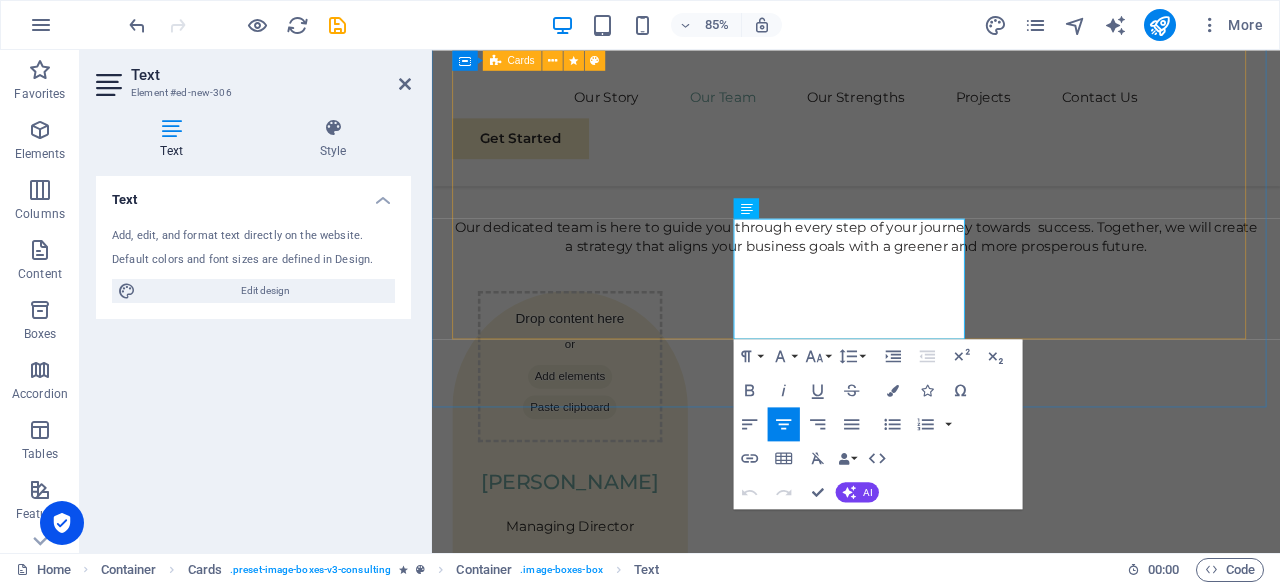 scroll, scrollTop: 5528, scrollLeft: 0, axis: vertical 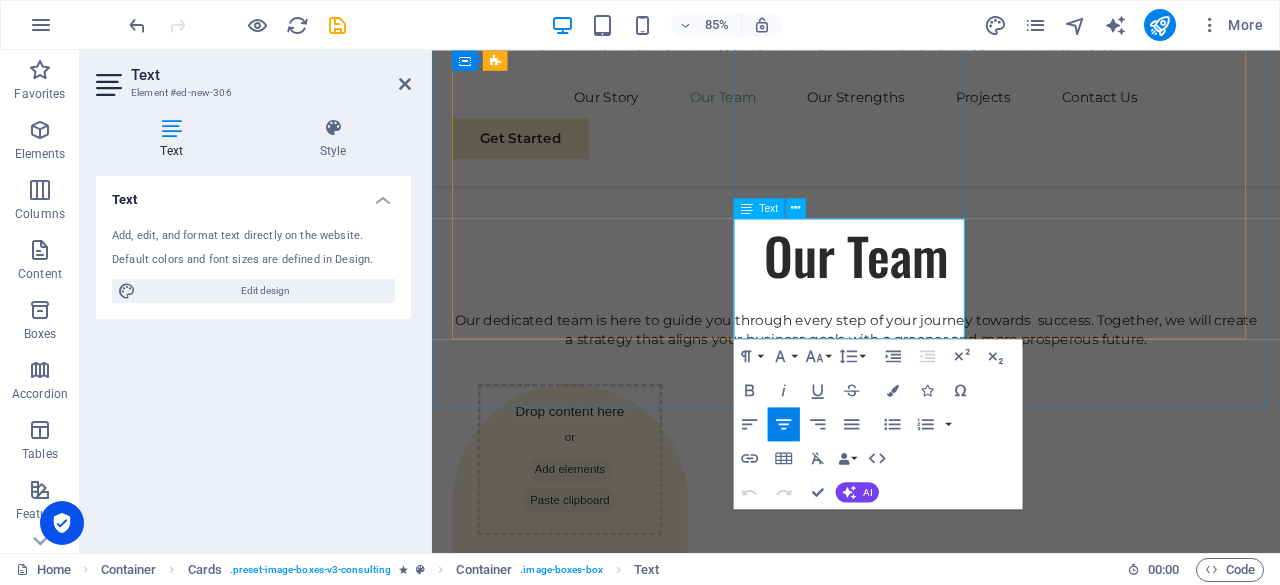 drag, startPoint x: 871, startPoint y: 259, endPoint x: 1005, endPoint y: 255, distance: 134.0597 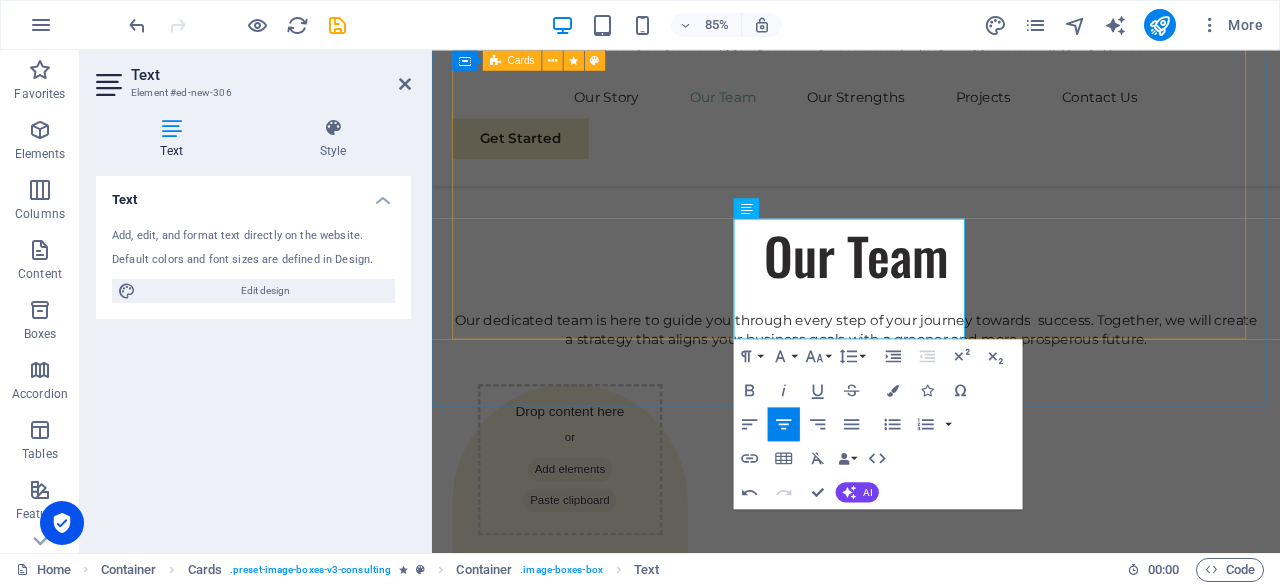 type 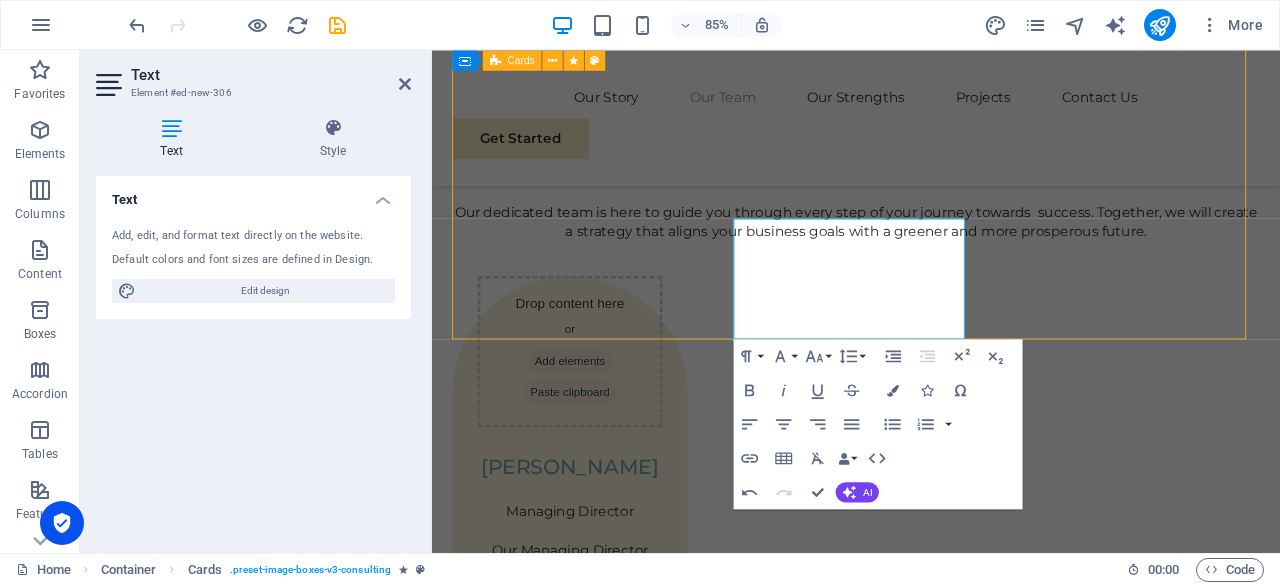 scroll, scrollTop: 5637, scrollLeft: 0, axis: vertical 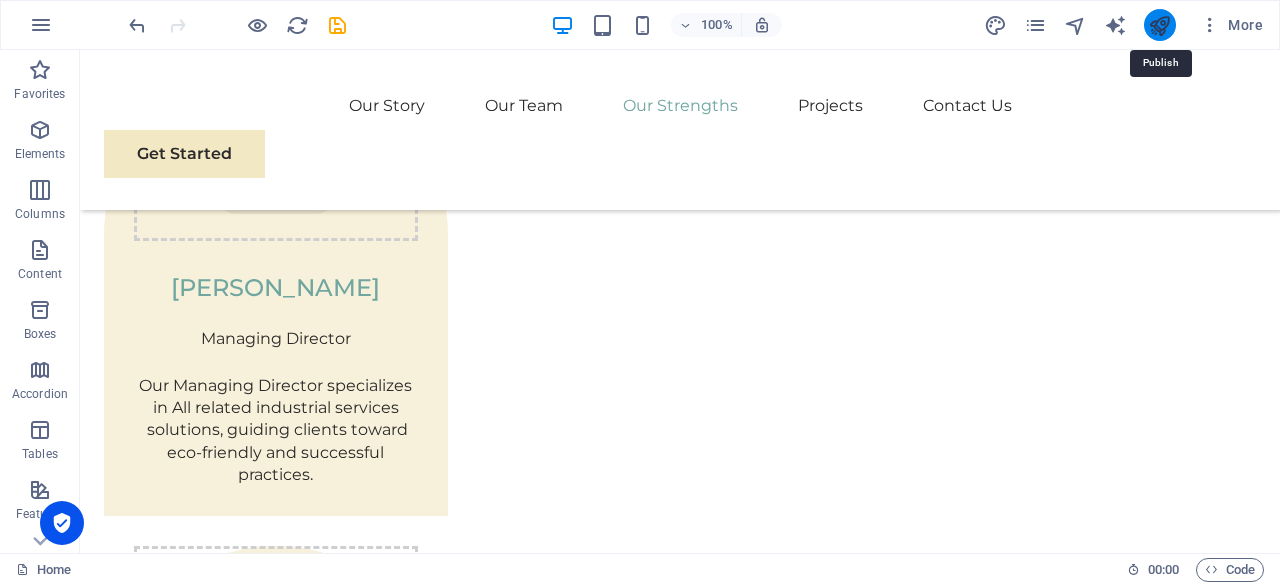 click at bounding box center [1159, 25] 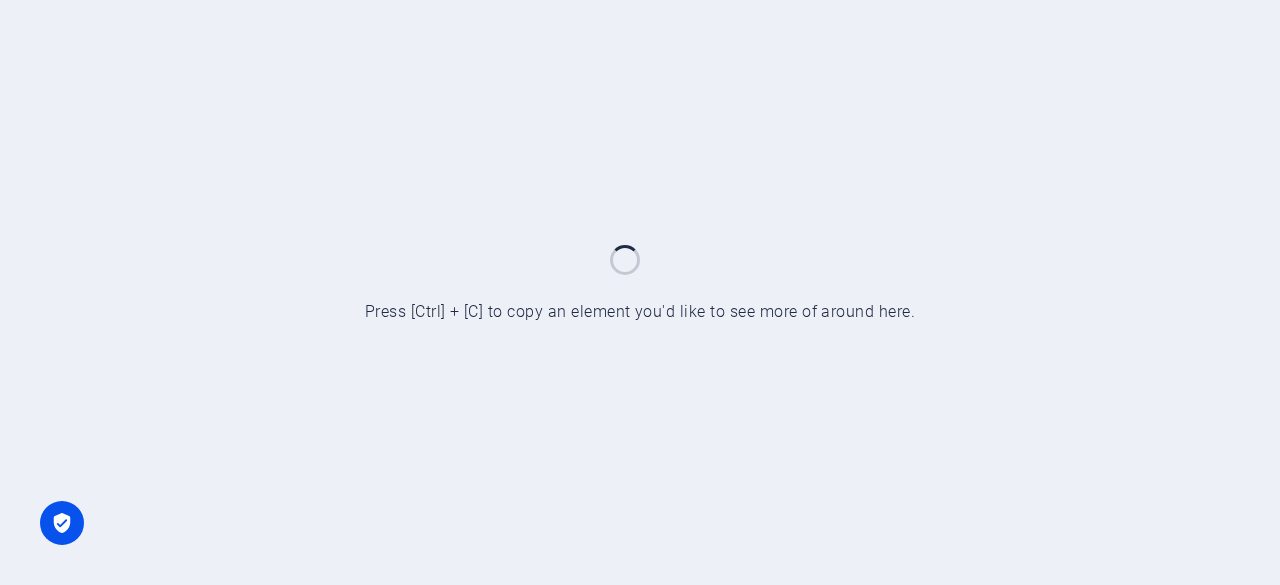 scroll, scrollTop: 0, scrollLeft: 0, axis: both 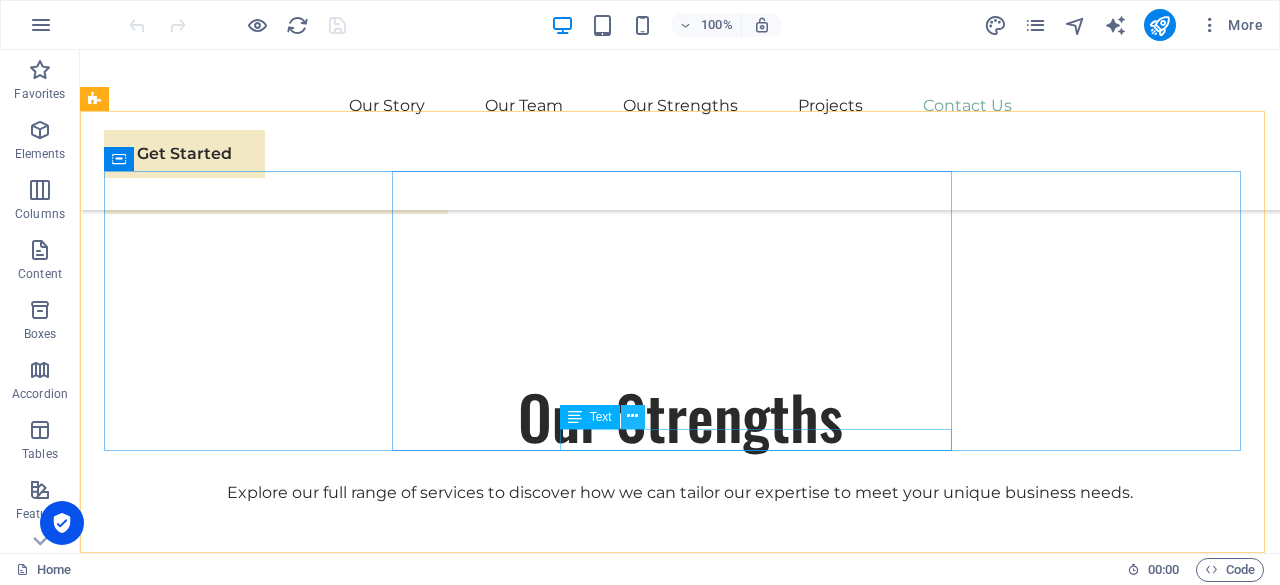 click at bounding box center (632, 416) 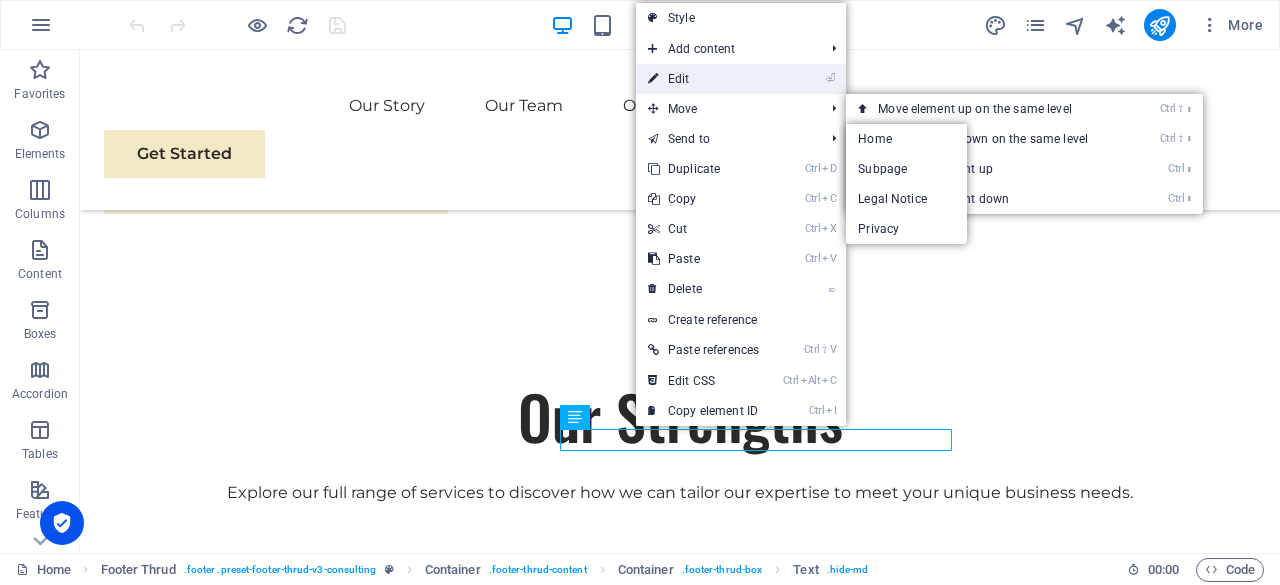 click on "⏎  Edit" at bounding box center [703, 79] 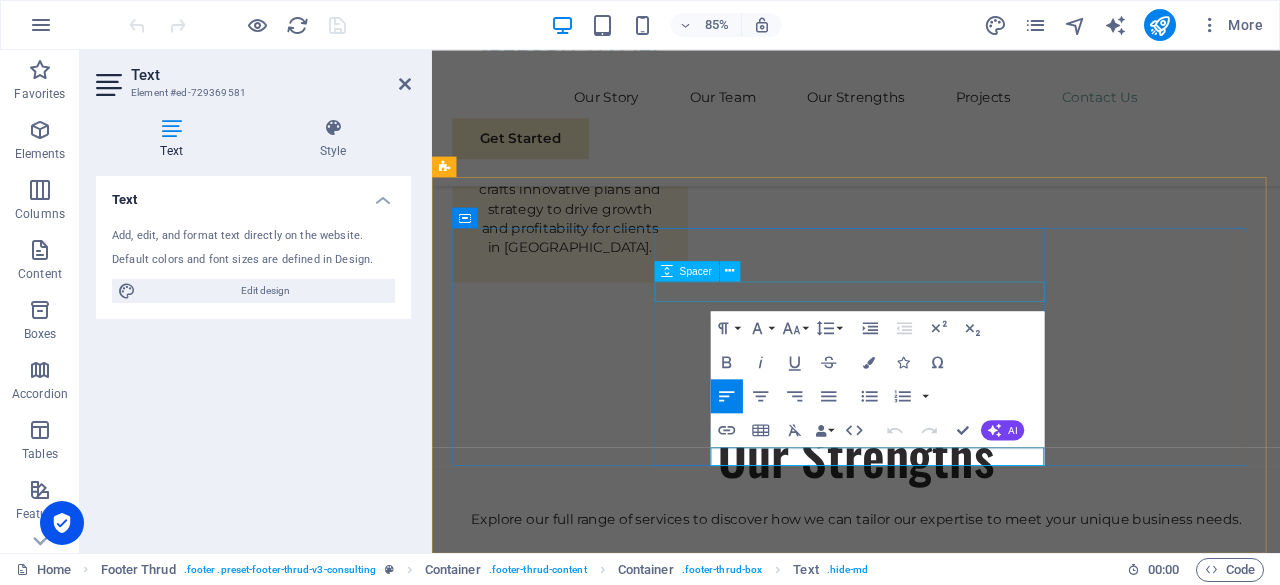 scroll, scrollTop: 7498, scrollLeft: 0, axis: vertical 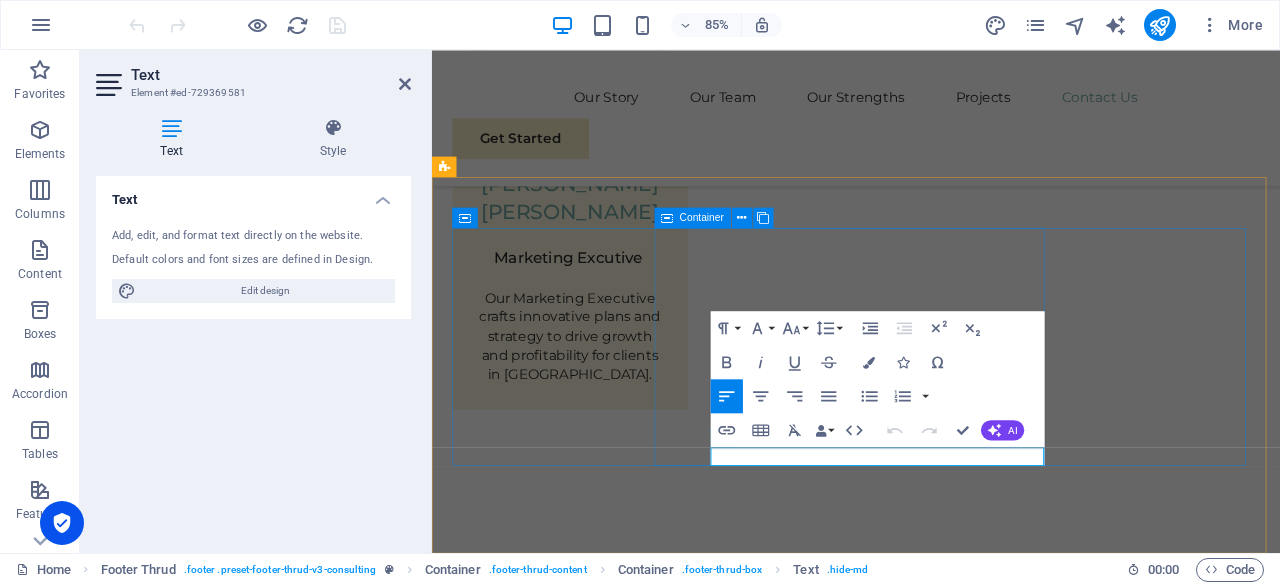 drag, startPoint x: 1042, startPoint y: 524, endPoint x: 754, endPoint y: 536, distance: 288.24988 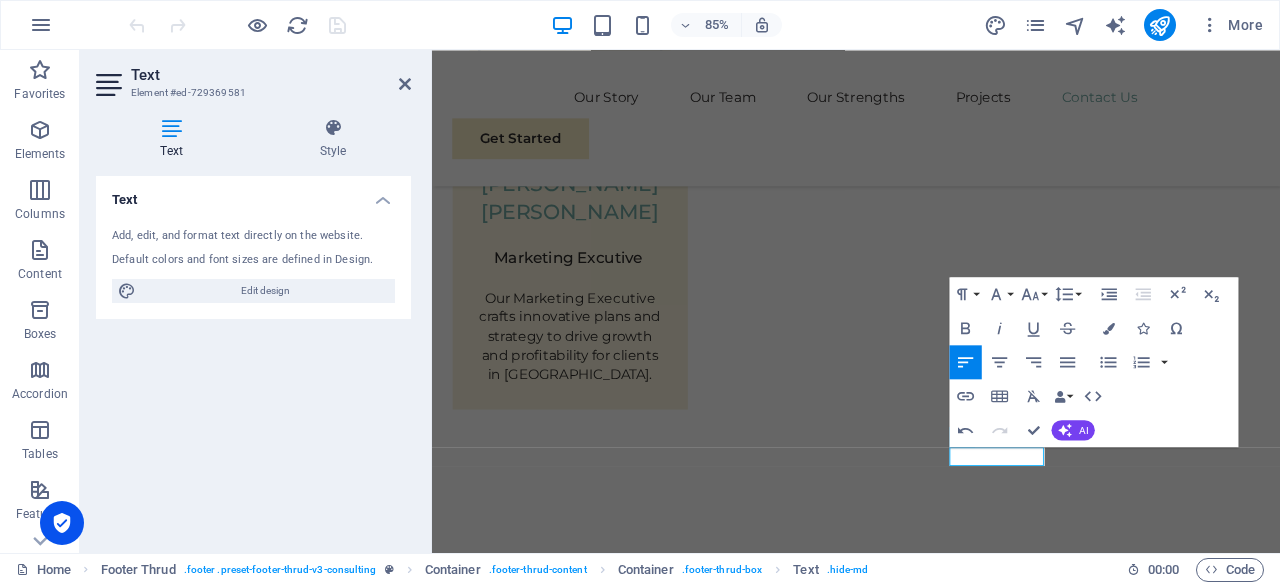 type 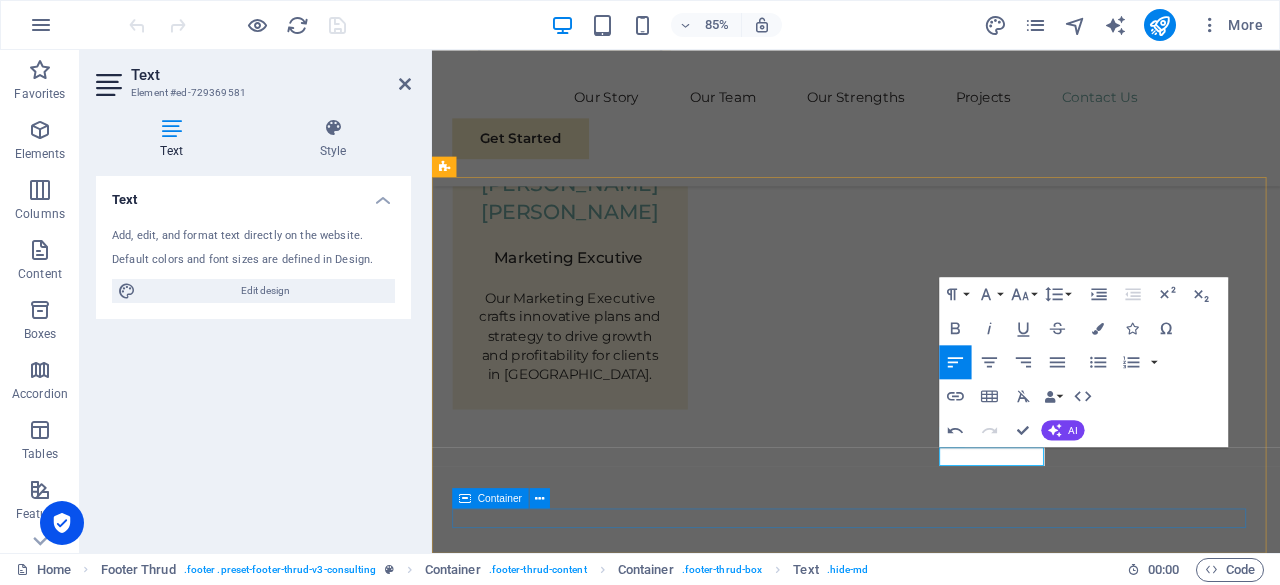 click on "Privacy Policy Terms of Service   [DOMAIN_NAME]" at bounding box center [931, 3269] 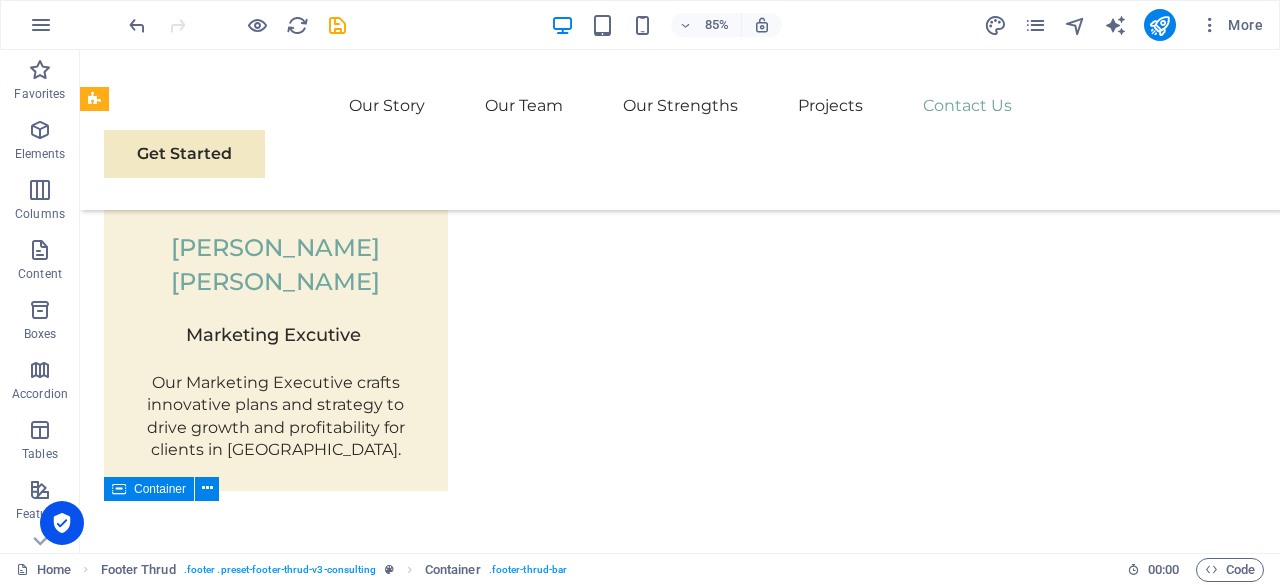 scroll, scrollTop: 7648, scrollLeft: 0, axis: vertical 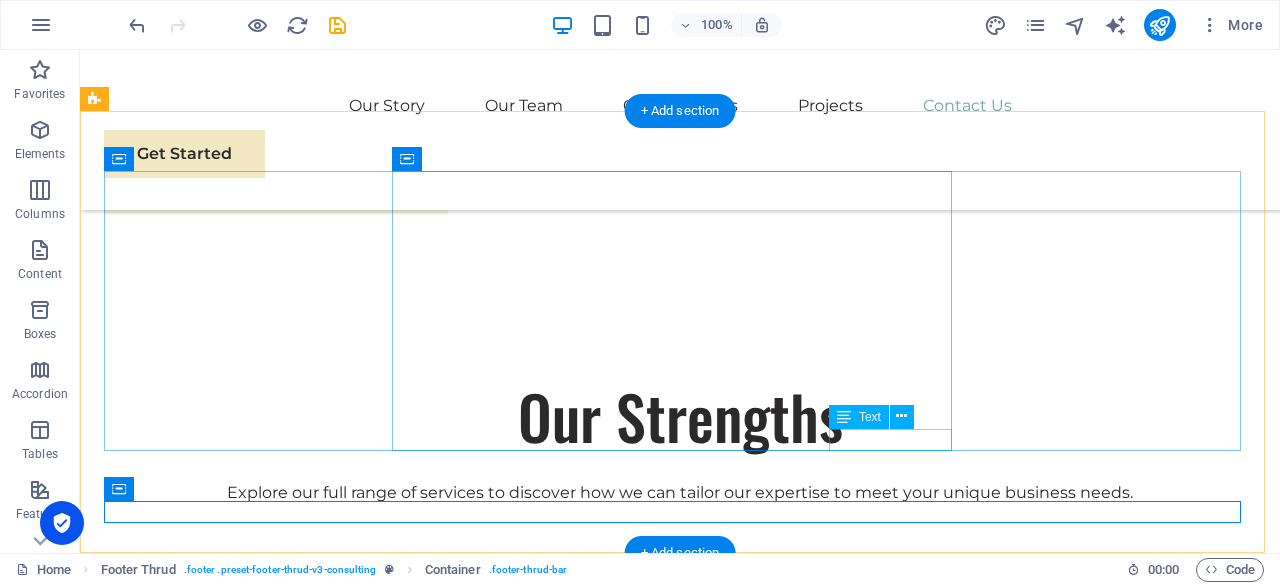 click on "info @ [DOMAIN_NAME]" at bounding box center [388, 2840] 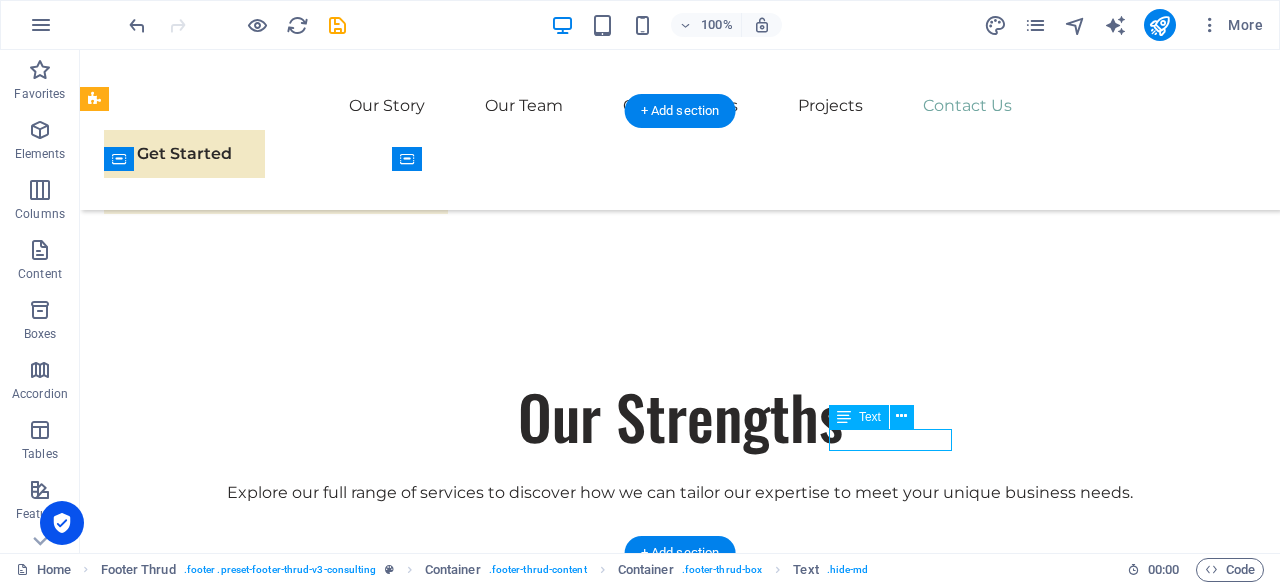 drag, startPoint x: 830, startPoint y: 443, endPoint x: 951, endPoint y: 440, distance: 121.037186 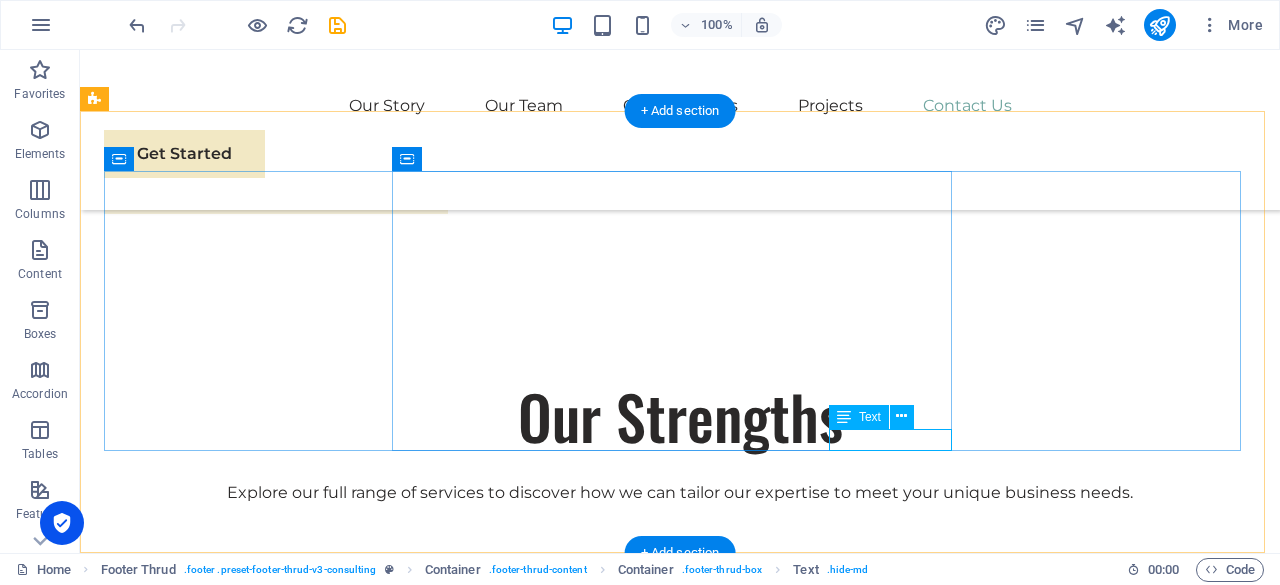 click on "info @ [DOMAIN_NAME]" at bounding box center [388, 2840] 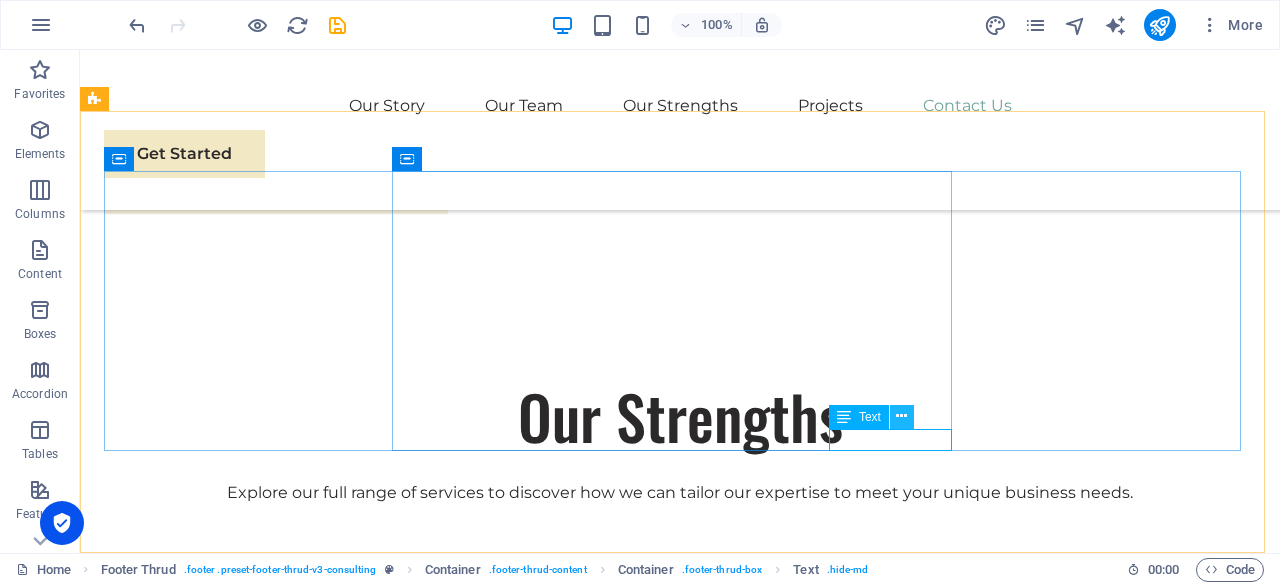 click at bounding box center (901, 416) 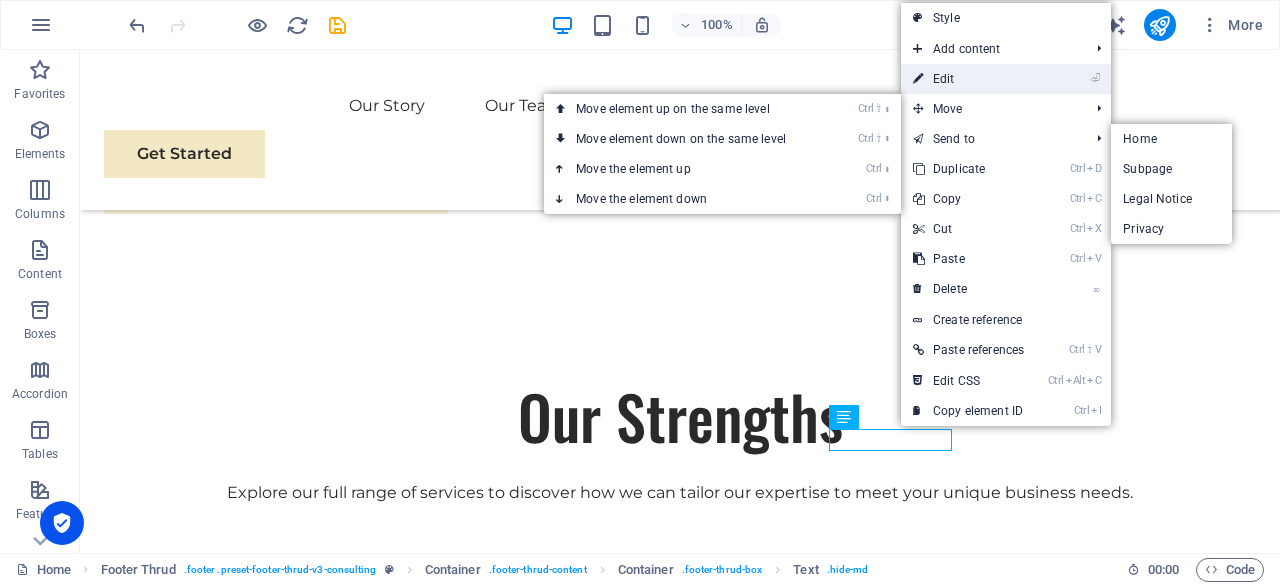 click on "⏎  Edit" at bounding box center [968, 79] 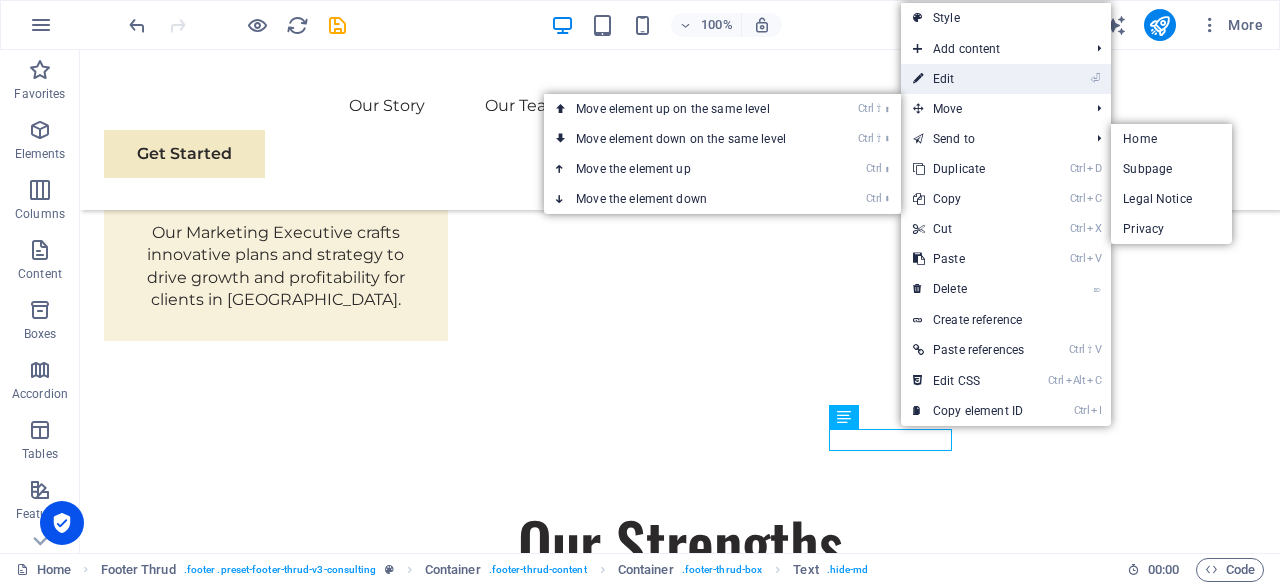 scroll, scrollTop: 7498, scrollLeft: 0, axis: vertical 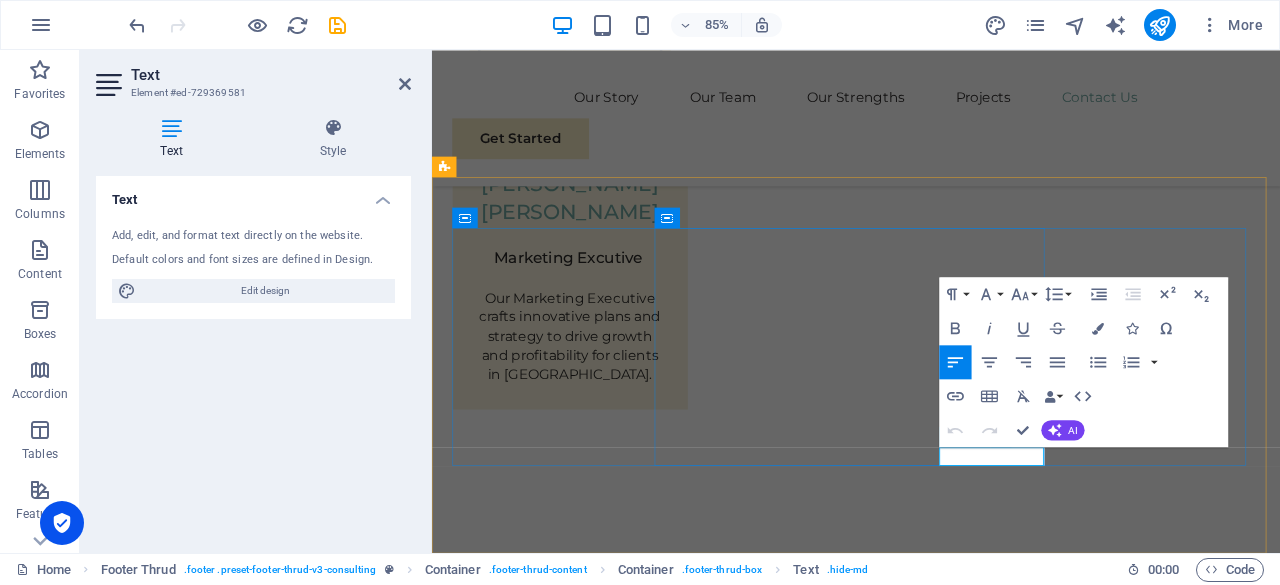 drag, startPoint x: 1032, startPoint y: 524, endPoint x: 1150, endPoint y: 522, distance: 118.016945 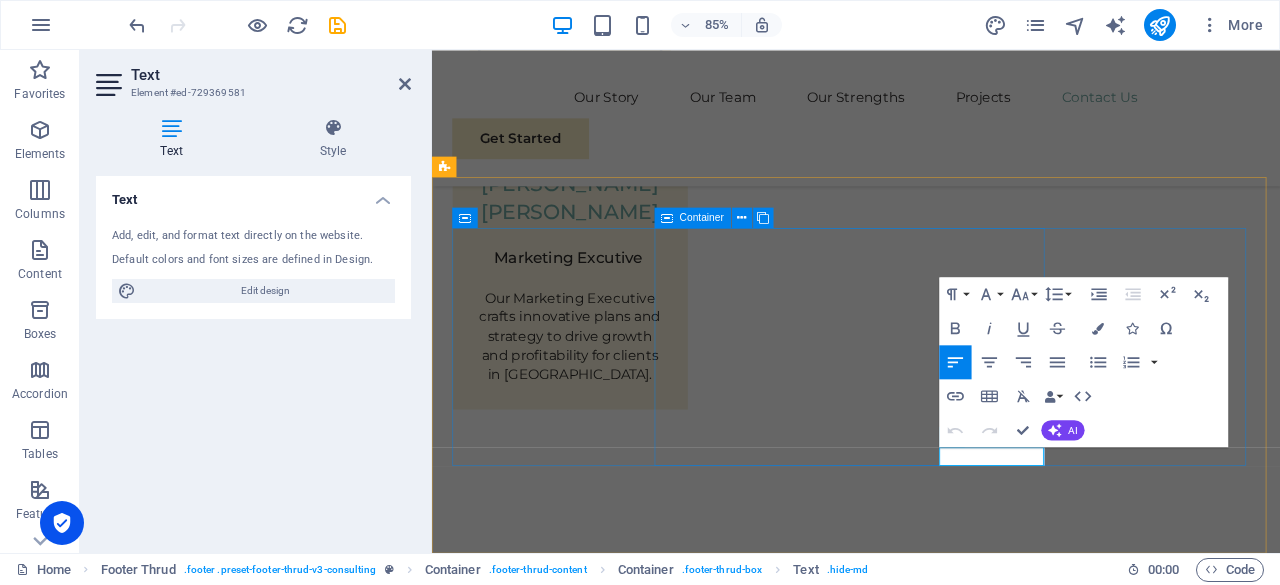 drag, startPoint x: 1151, startPoint y: 523, endPoint x: 1008, endPoint y: 534, distance: 143.42245 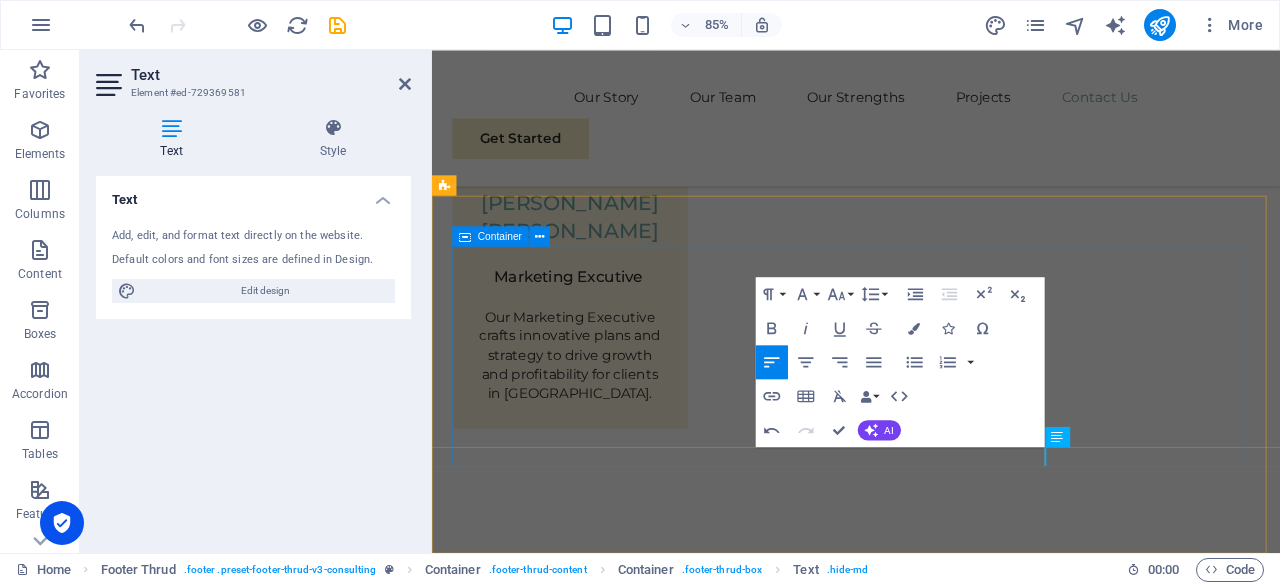 click on "Home Subpage Legal Notice Privacy Stay connected with us: Stay connected with us: [EMAIL_ADDRESS]" at bounding box center [931, 3040] 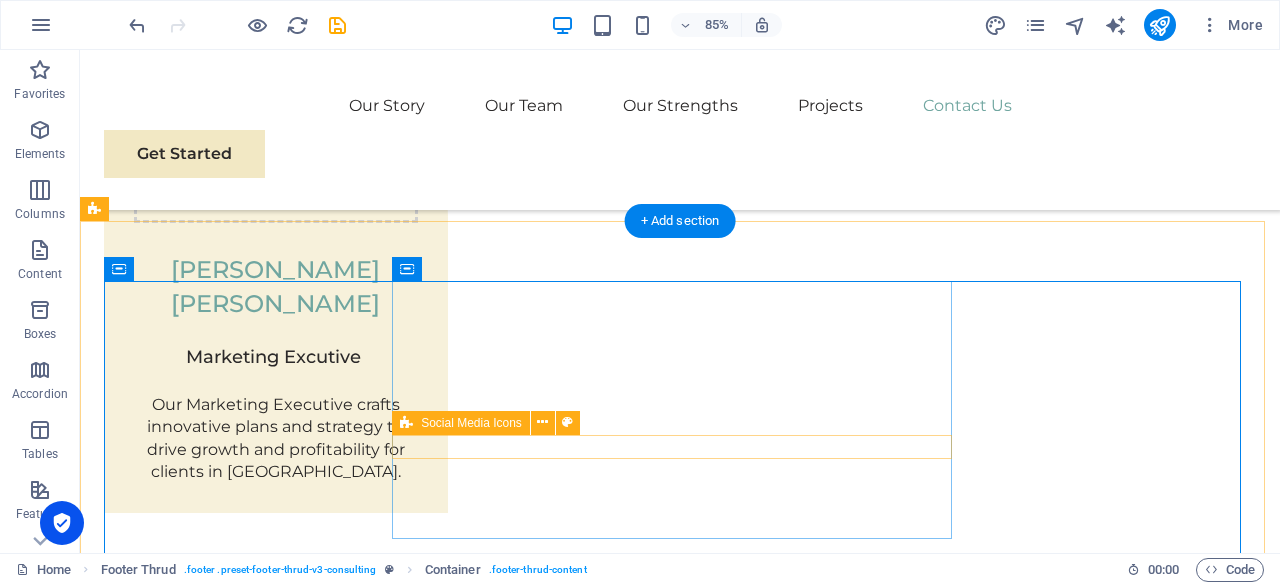 scroll, scrollTop: 7537, scrollLeft: 0, axis: vertical 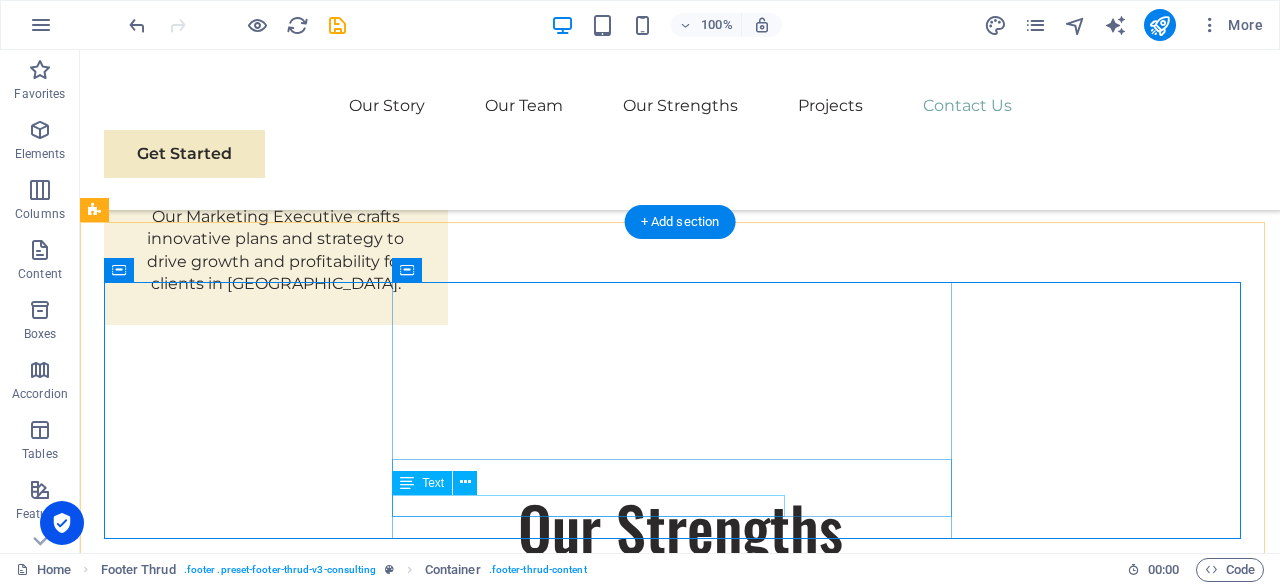 click on "[EMAIL_ADDRESS]" at bounding box center [388, 2907] 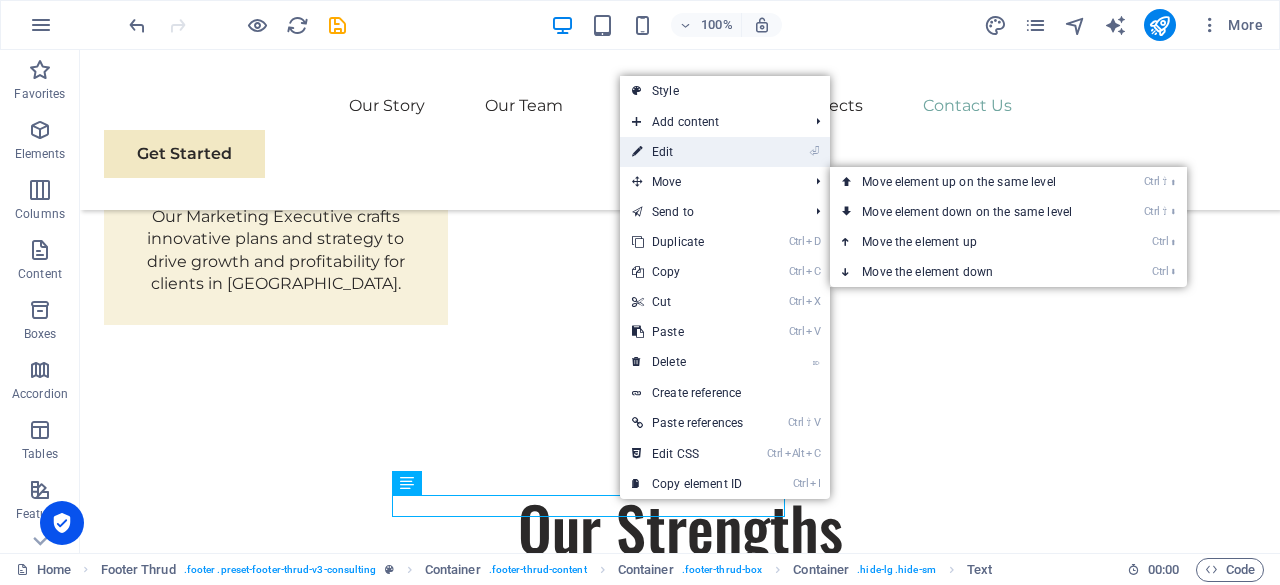 click on "⏎  Edit" at bounding box center [687, 152] 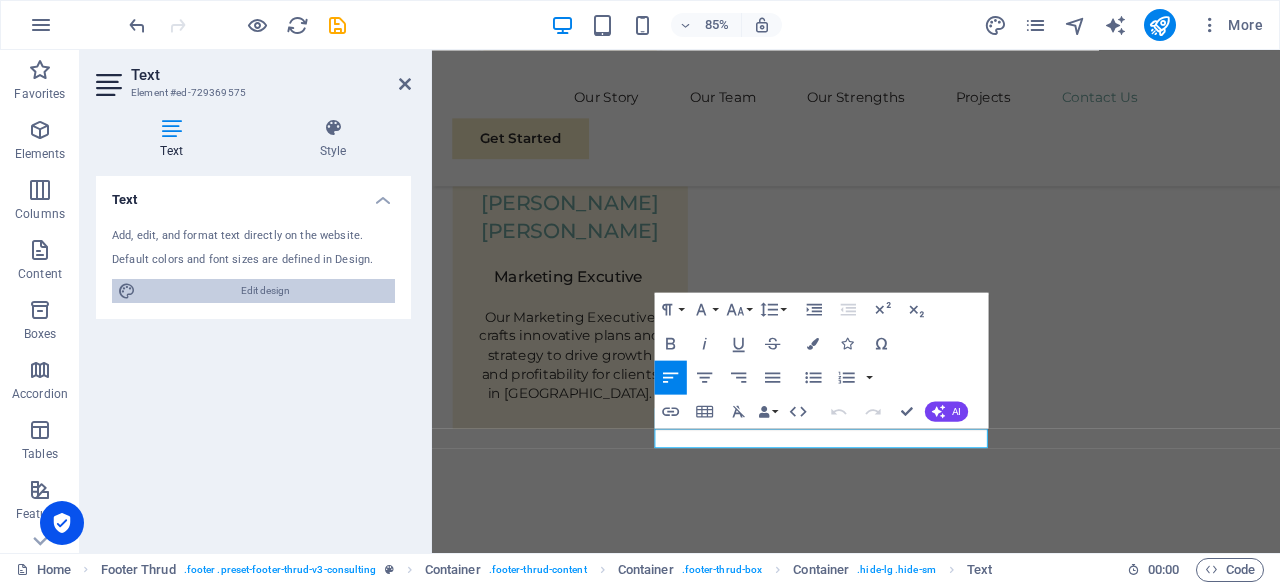 click on "Edit design" at bounding box center (265, 291) 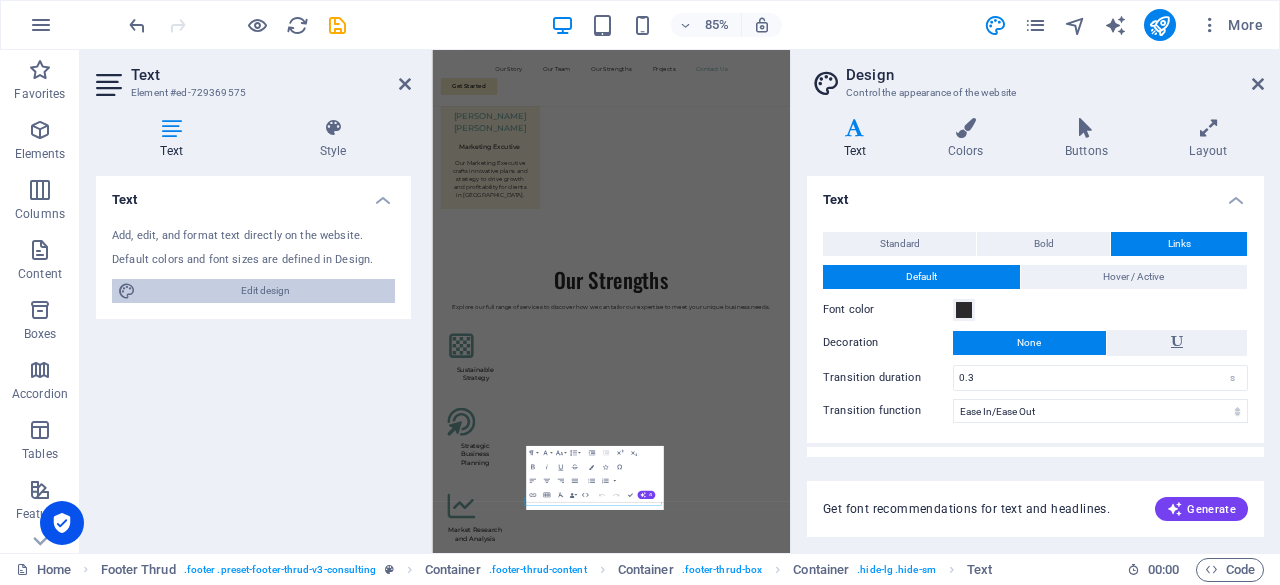 scroll, scrollTop: 6641, scrollLeft: 0, axis: vertical 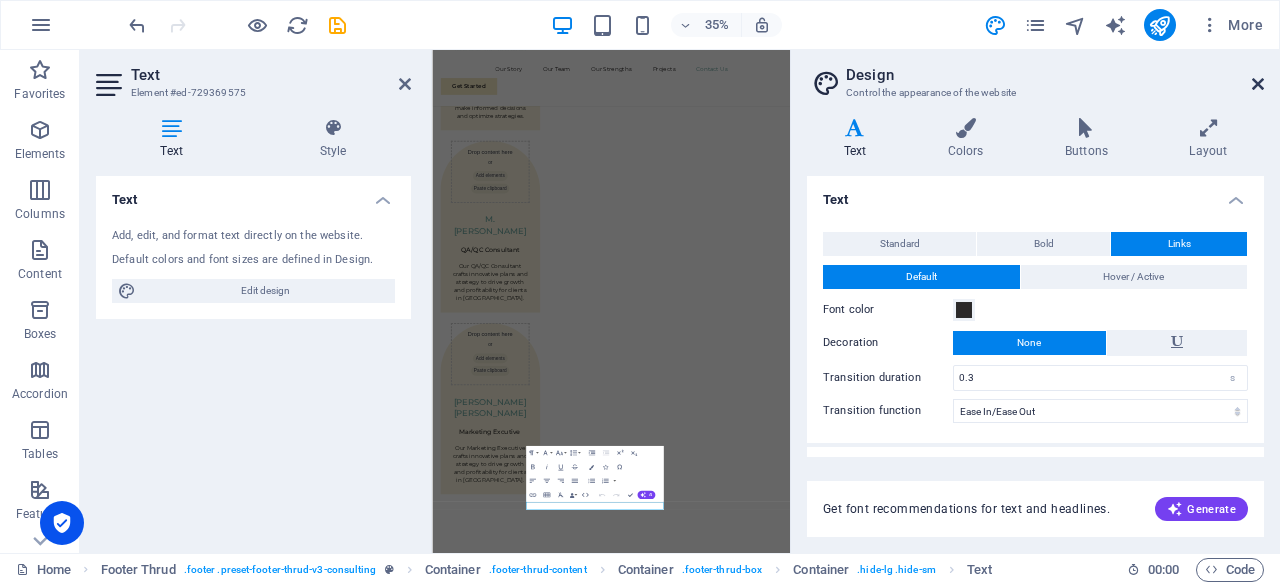 click at bounding box center [1258, 84] 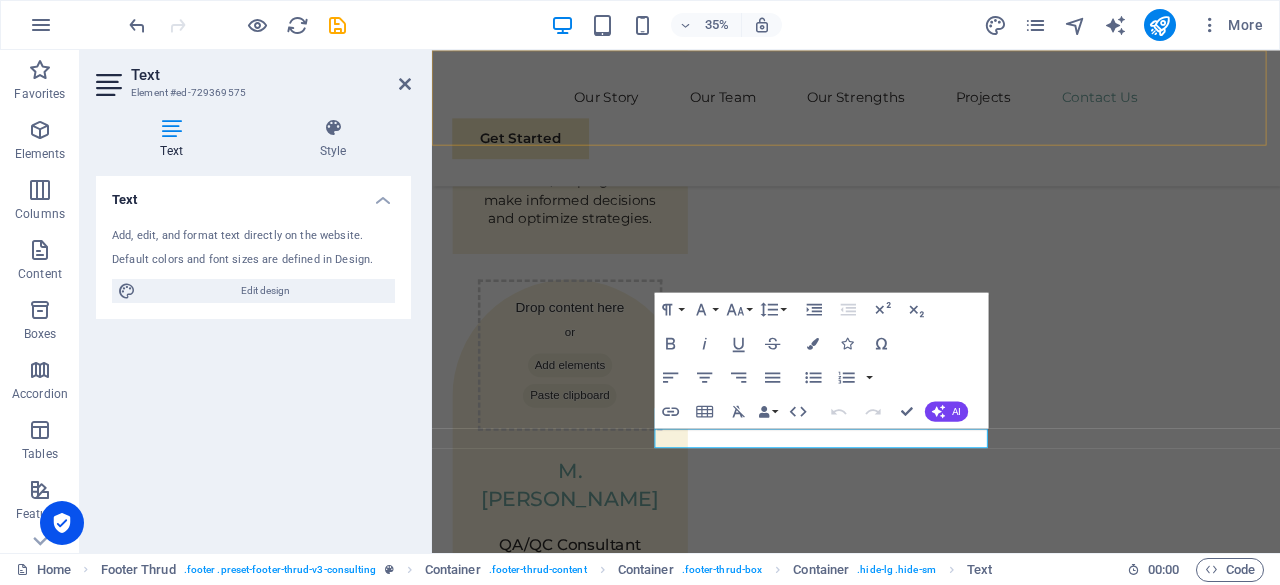 scroll, scrollTop: 7476, scrollLeft: 0, axis: vertical 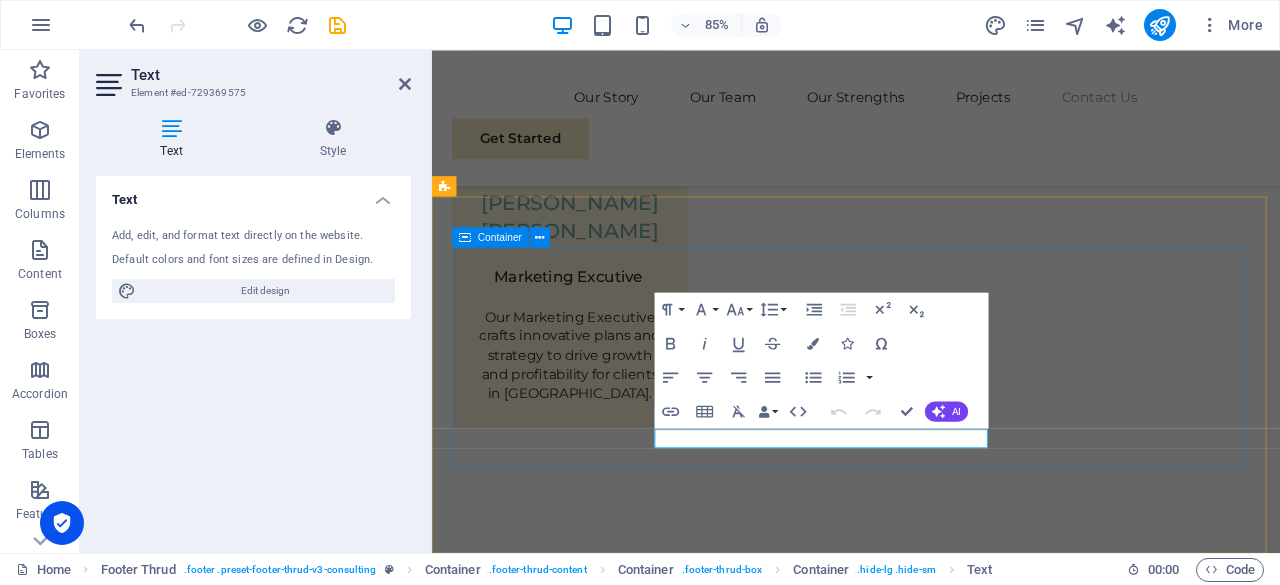 click on "Home Subpage Legal Notice Privacy Stay connected with us: Stay connected with us: [EMAIL_ADDRESS]" at bounding box center (931, 3029) 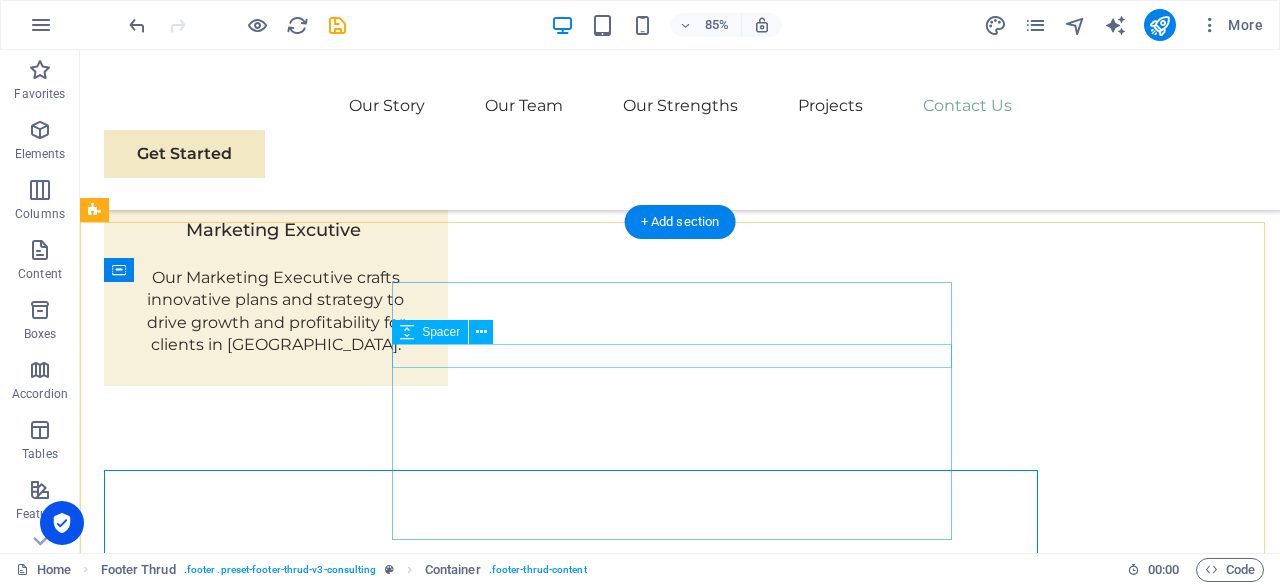 scroll, scrollTop: 7536, scrollLeft: 0, axis: vertical 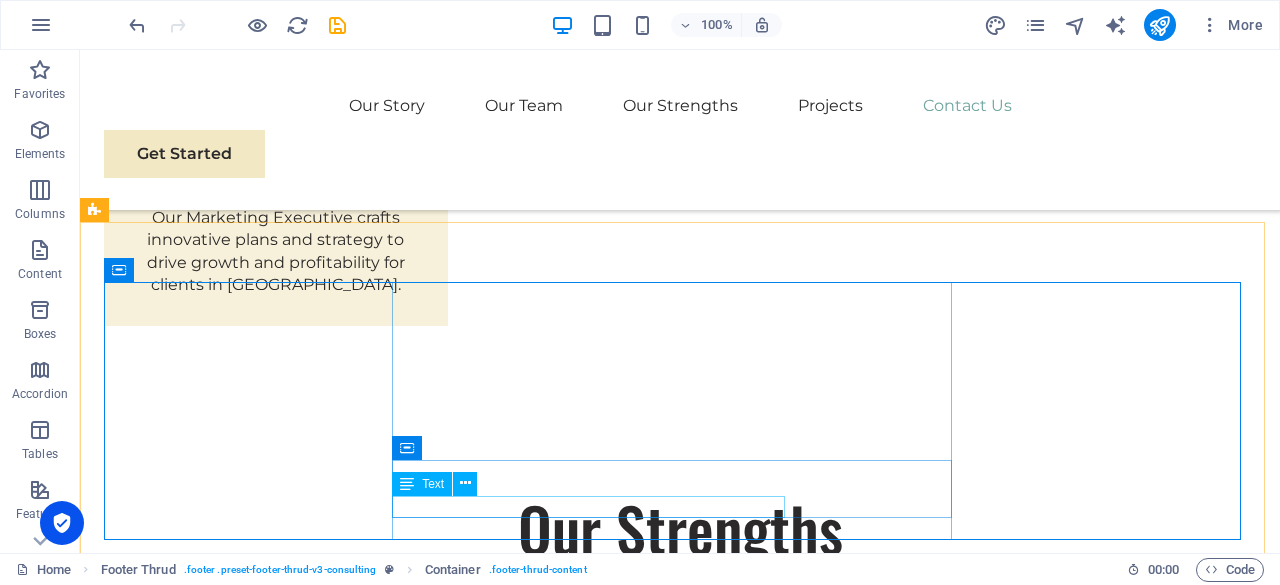 click on "Text" at bounding box center (433, 484) 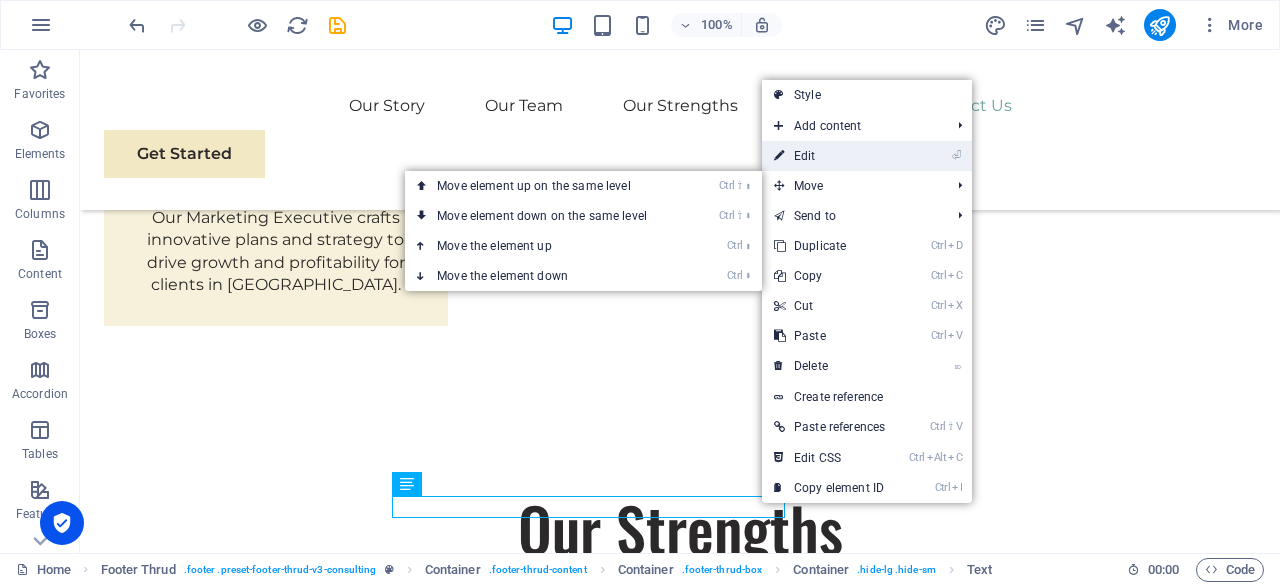 click on "⏎  Edit" at bounding box center [829, 156] 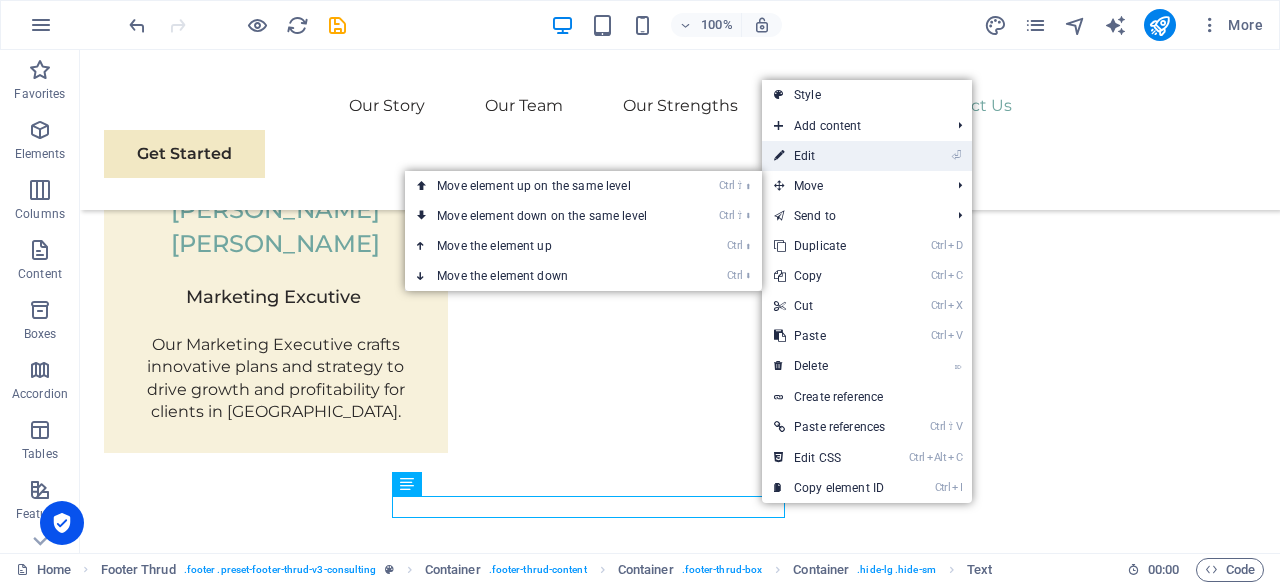 scroll, scrollTop: 7476, scrollLeft: 0, axis: vertical 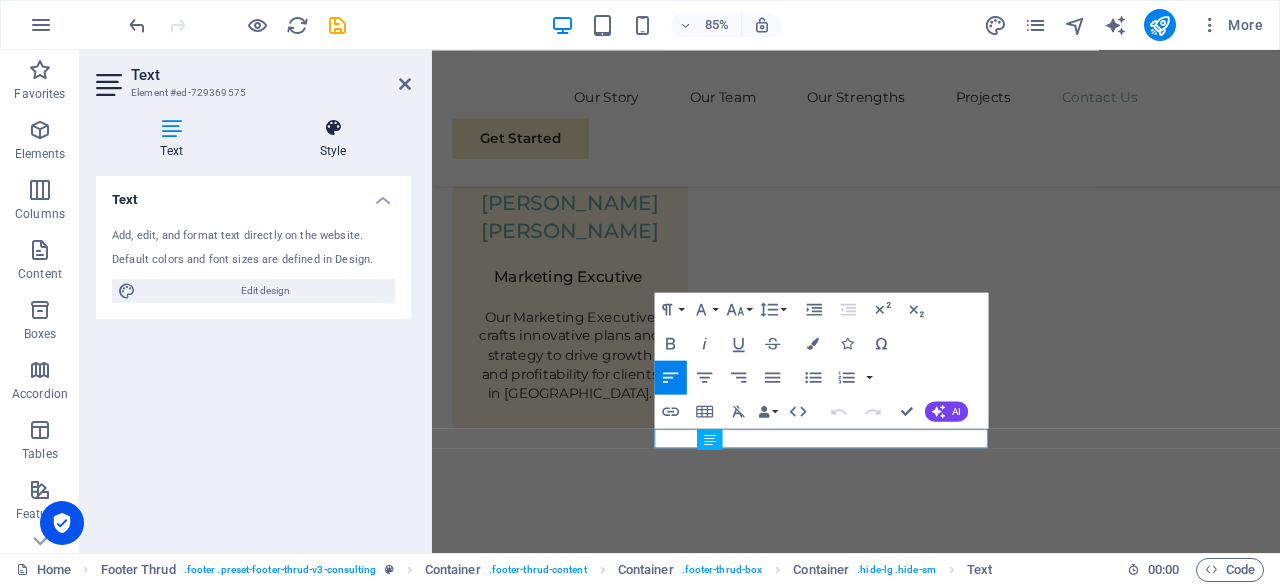 click at bounding box center (333, 128) 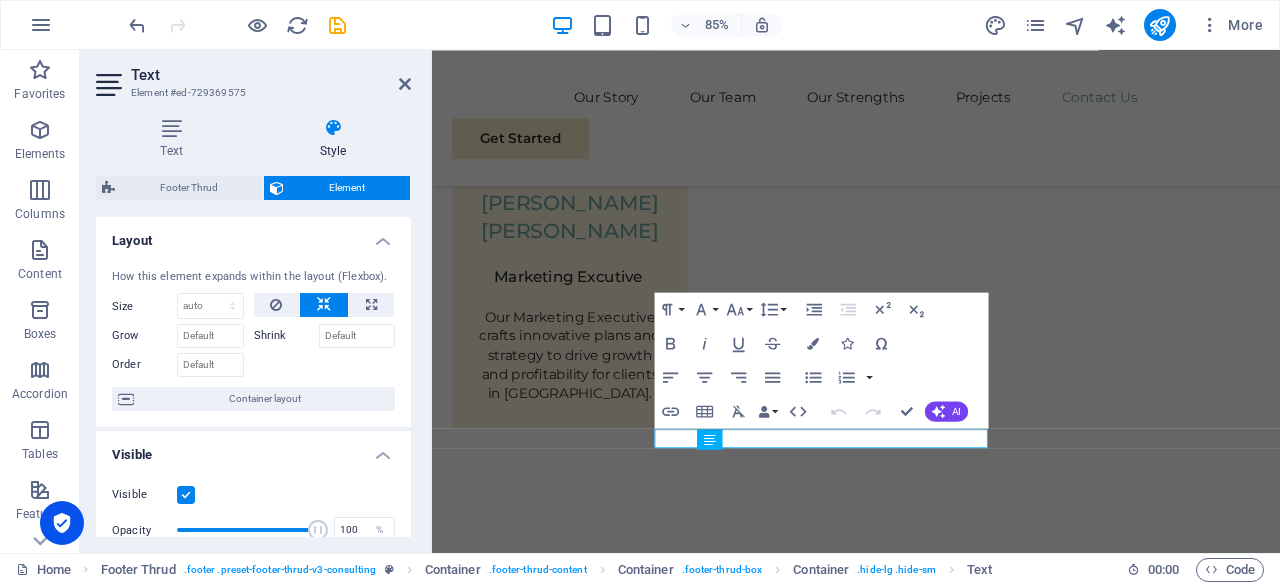 drag, startPoint x: 404, startPoint y: 288, endPoint x: 404, endPoint y: 327, distance: 39 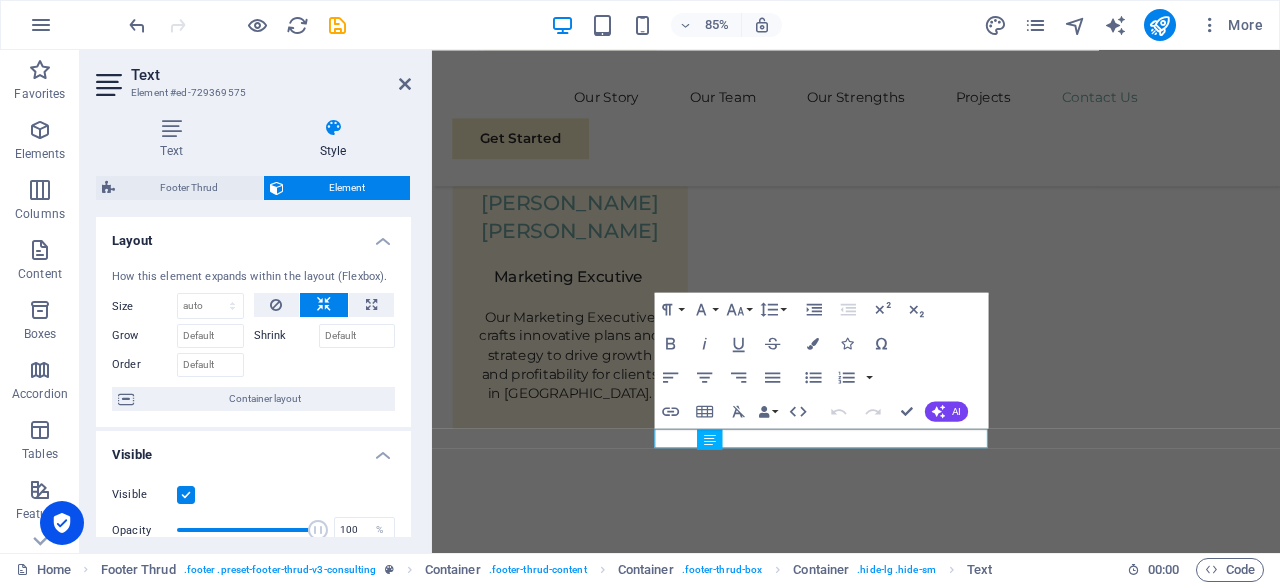 click on "How this element expands within the layout (Flexbox). Size Default auto px % 1/1 1/2 1/3 1/4 1/5 1/6 1/7 1/8 1/9 1/10 Grow Shrink Order Container layout" at bounding box center [253, 340] 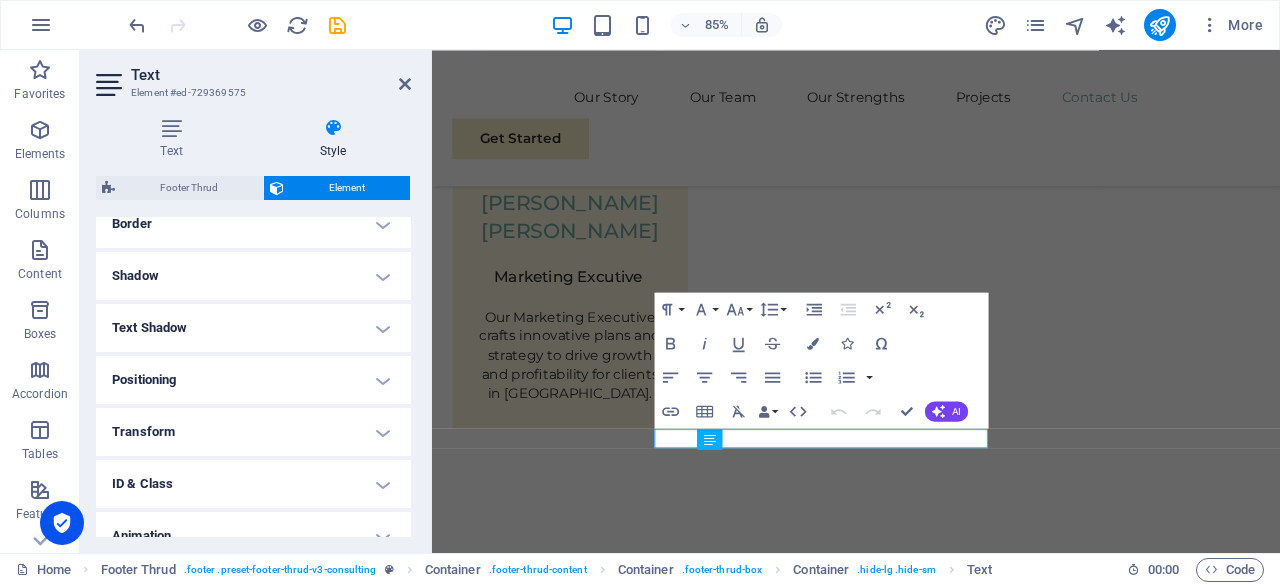 scroll, scrollTop: 524, scrollLeft: 0, axis: vertical 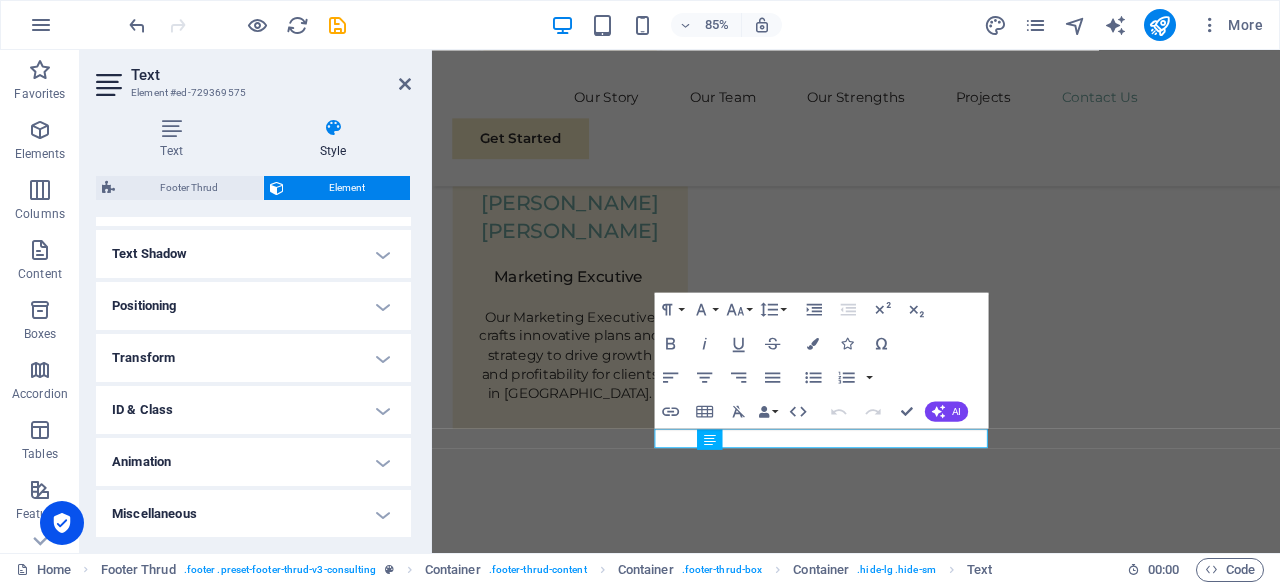 click on "Miscellaneous" at bounding box center [253, 514] 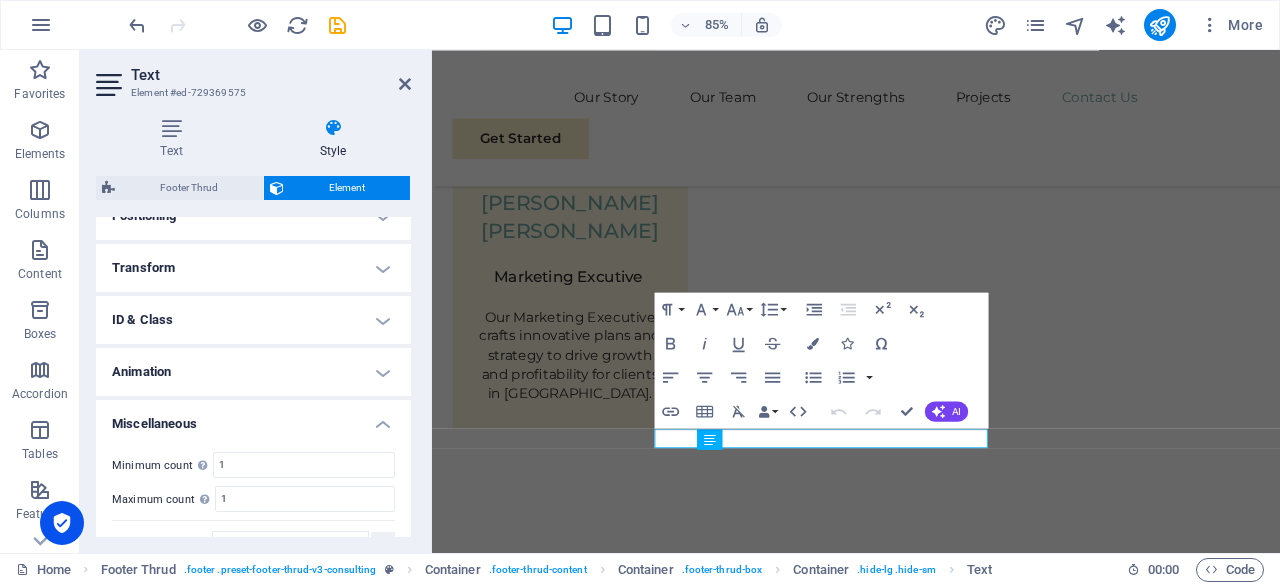 scroll, scrollTop: 646, scrollLeft: 0, axis: vertical 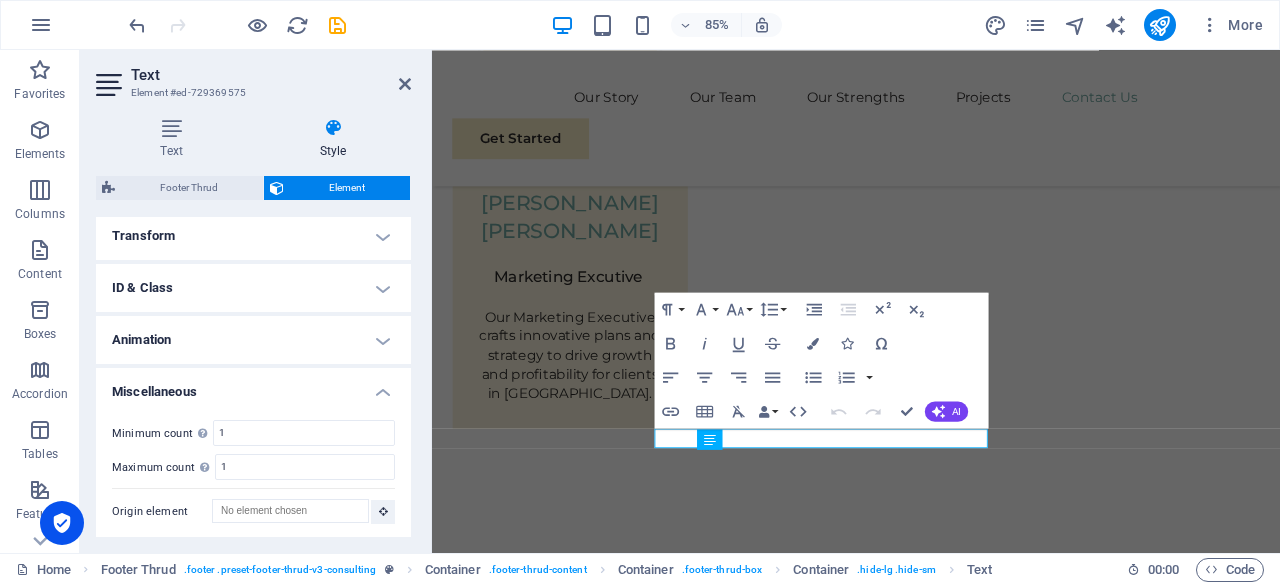 click on "Animation" at bounding box center [253, 340] 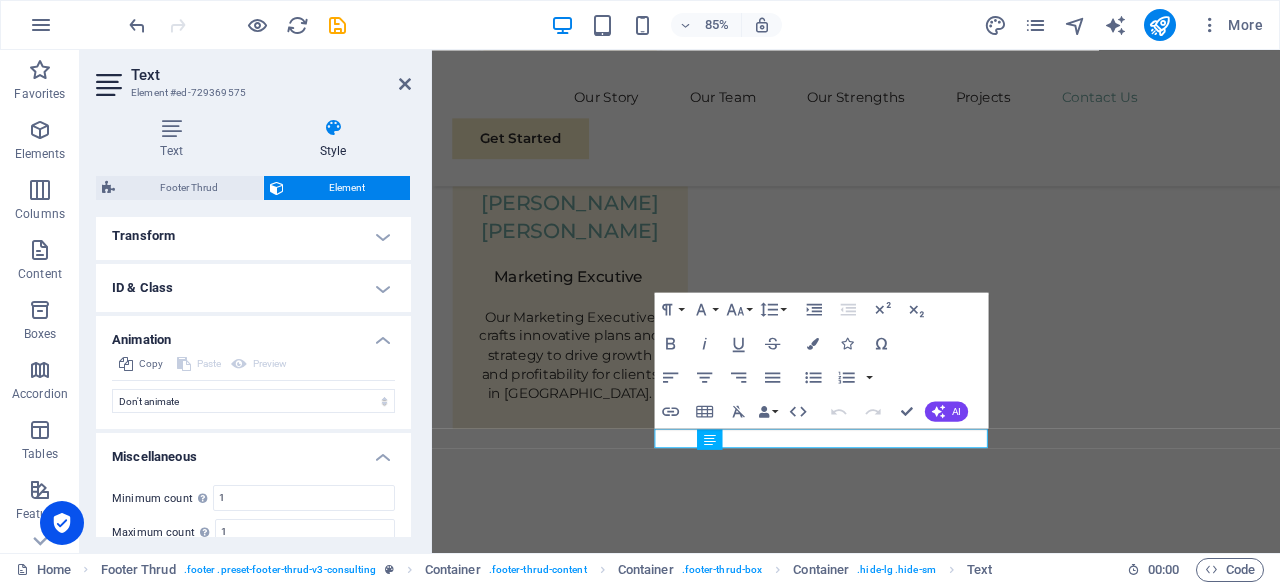 click on "ID & Class" at bounding box center (253, 288) 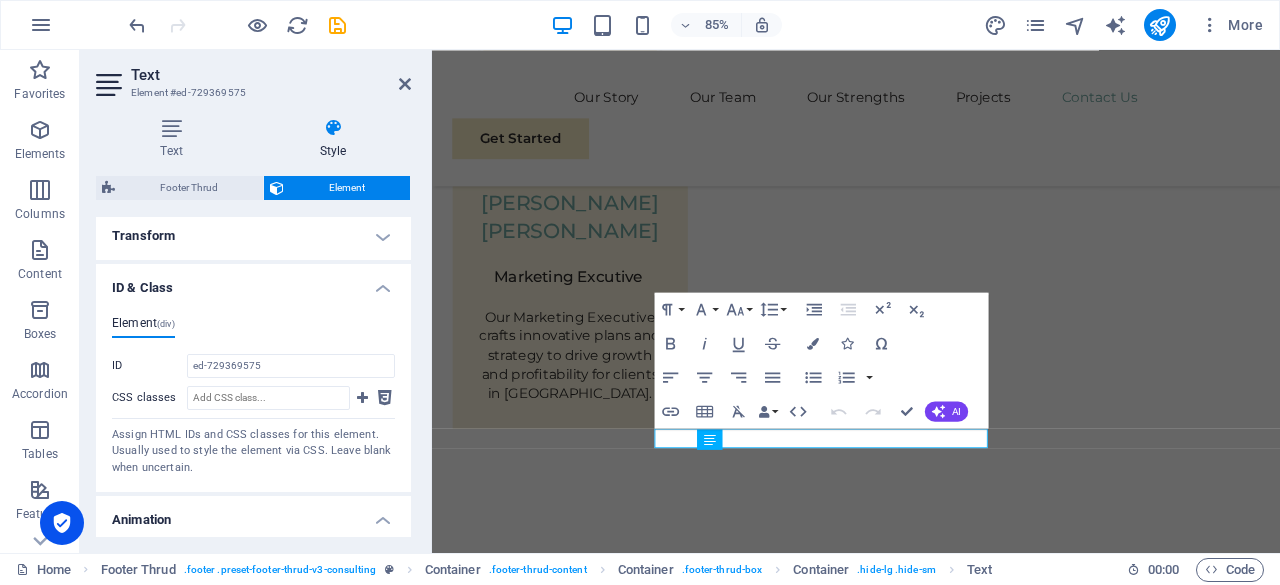 click on "Assign HTML IDs and CSS classes for this element. Usually used to style the element via CSS. Leave blank when uncertain." at bounding box center (253, 452) 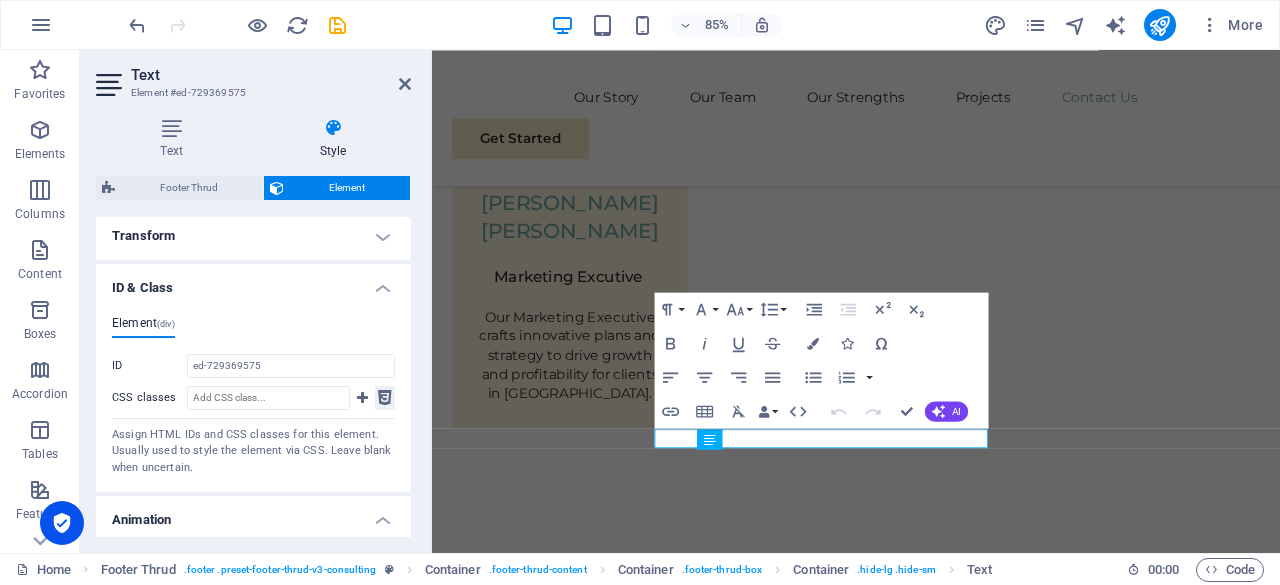 click at bounding box center [385, 398] 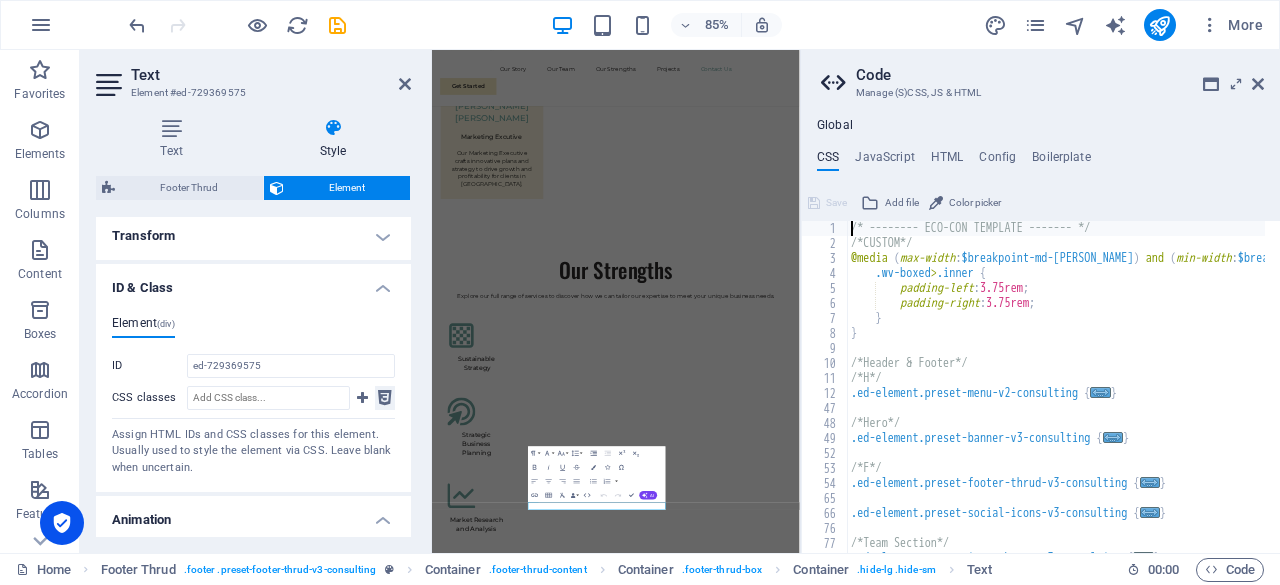 scroll, scrollTop: 6656, scrollLeft: 0, axis: vertical 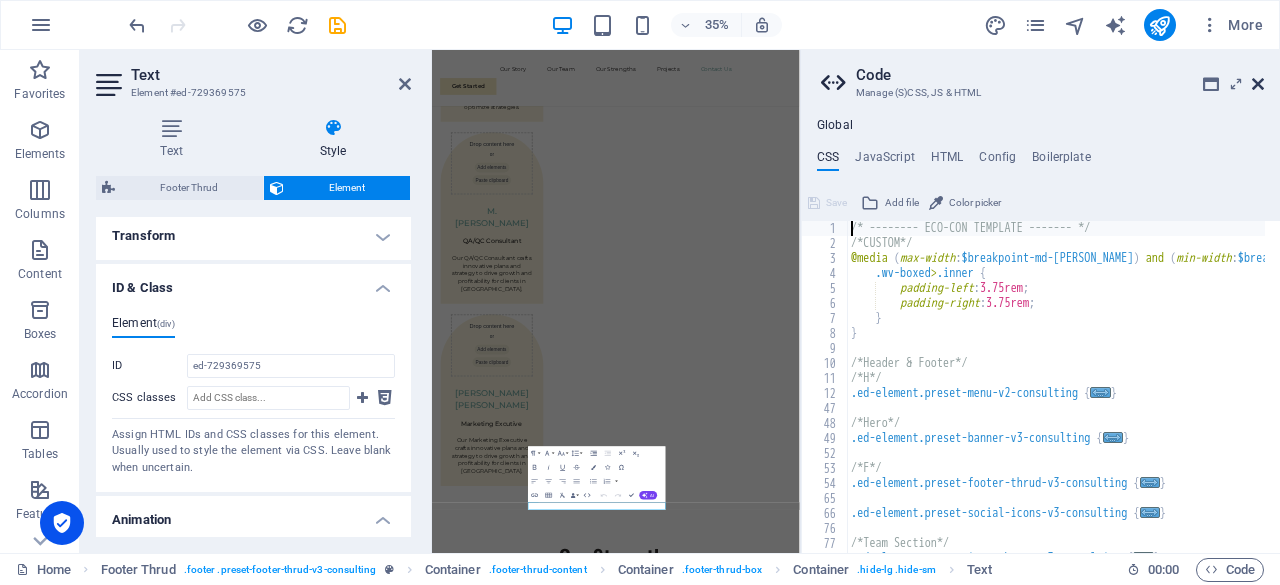 click at bounding box center [1258, 84] 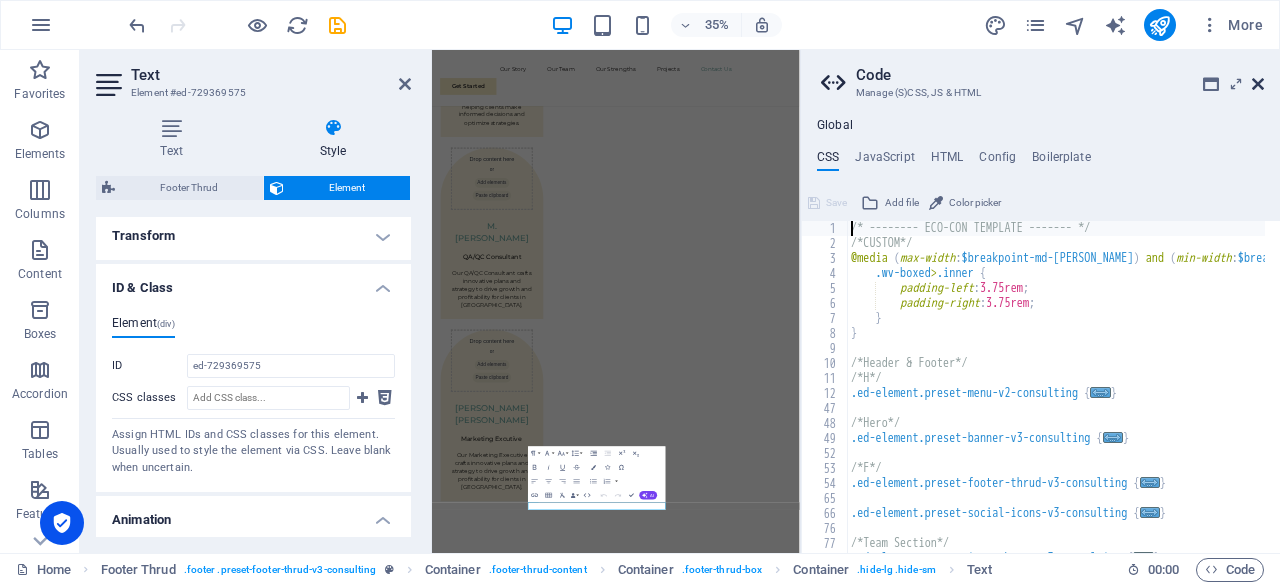 scroll, scrollTop: 7476, scrollLeft: 0, axis: vertical 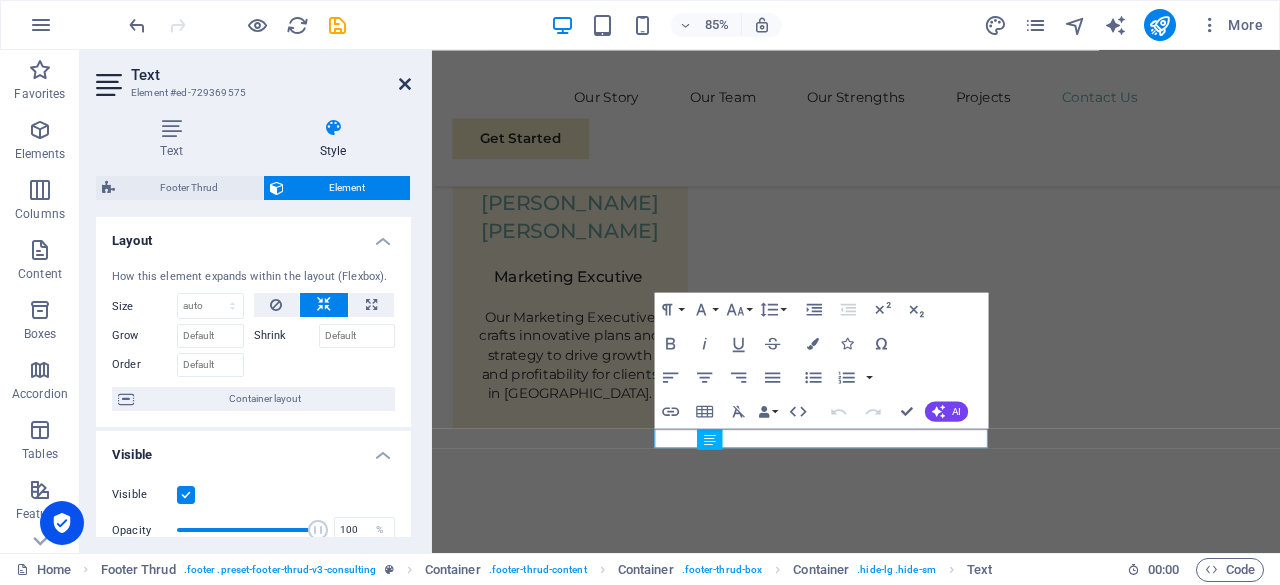 click at bounding box center [405, 84] 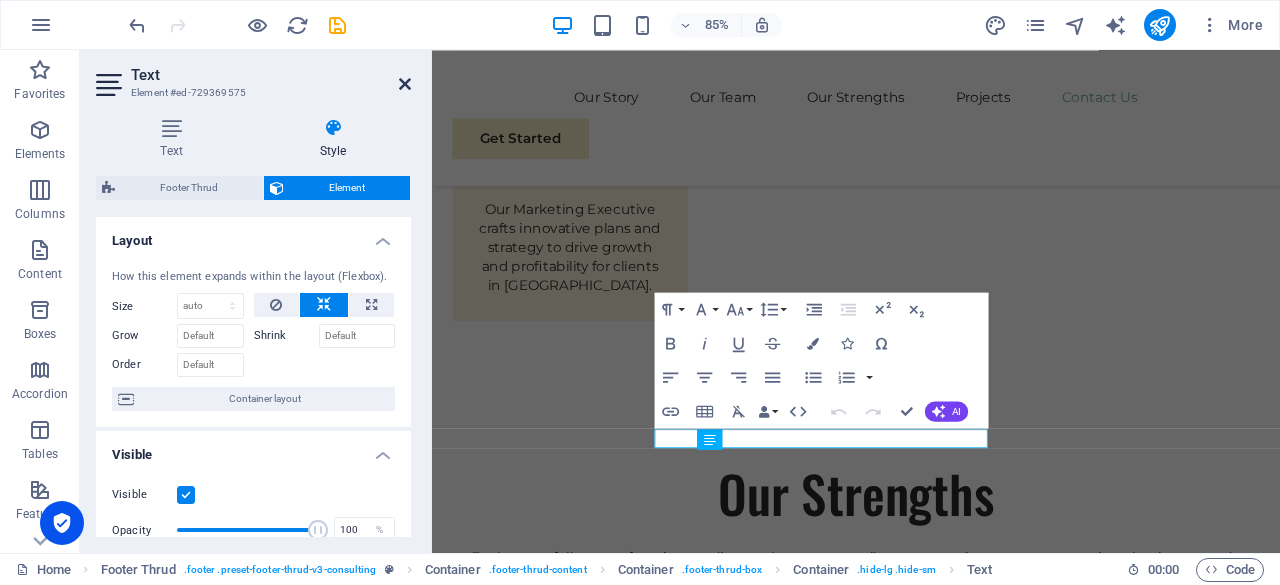 scroll, scrollTop: 7536, scrollLeft: 0, axis: vertical 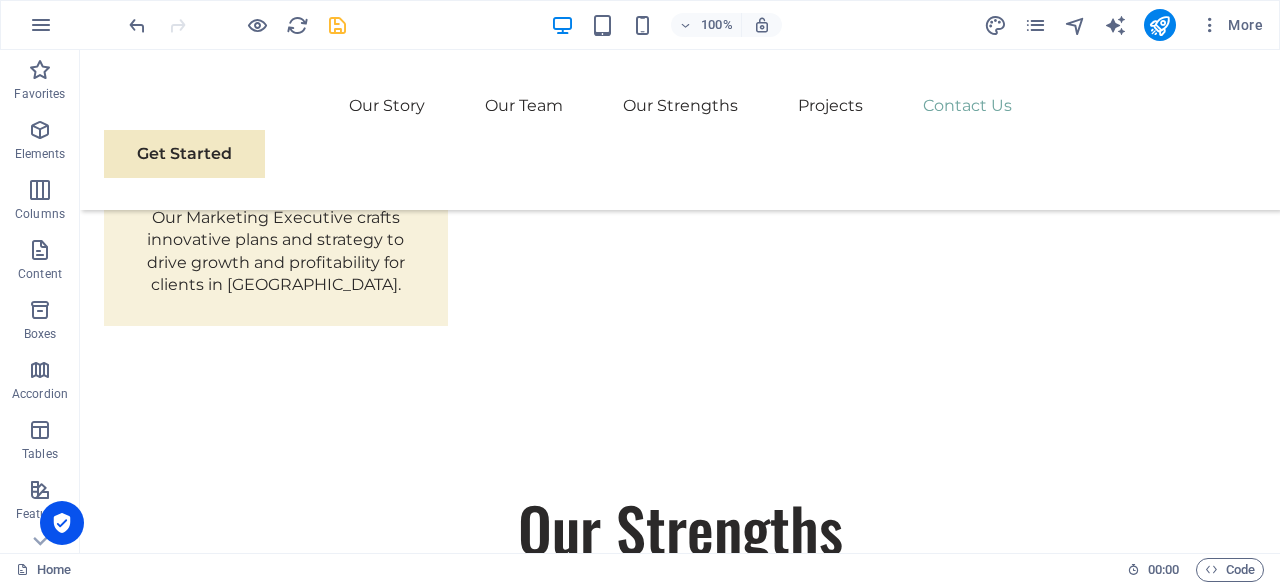 click at bounding box center (337, 25) 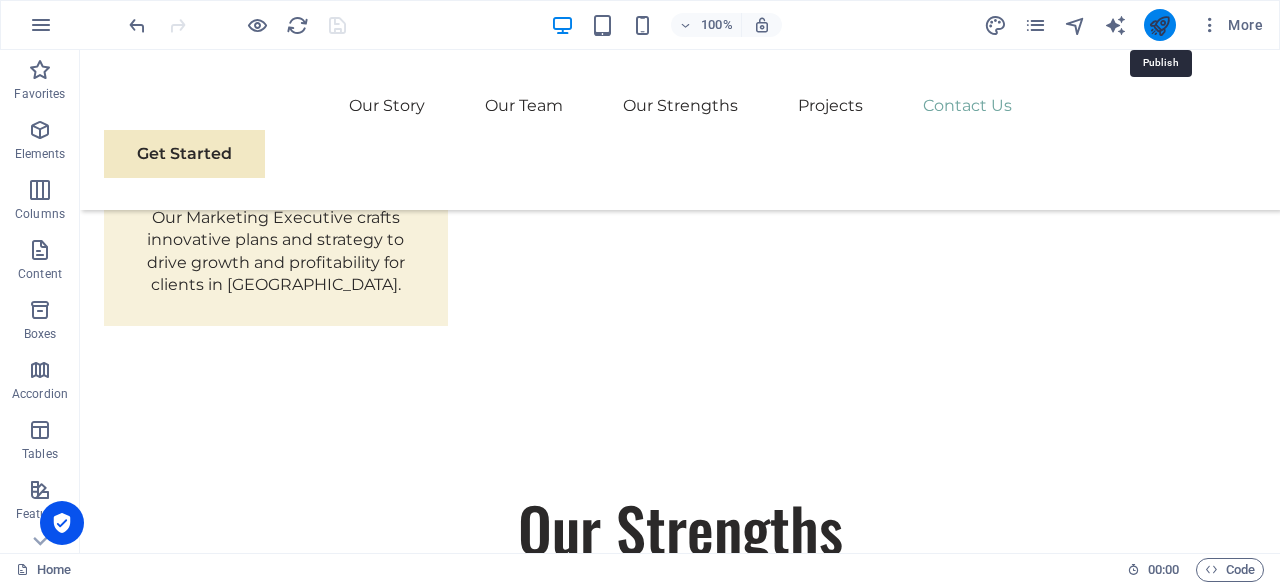 click at bounding box center (1159, 25) 